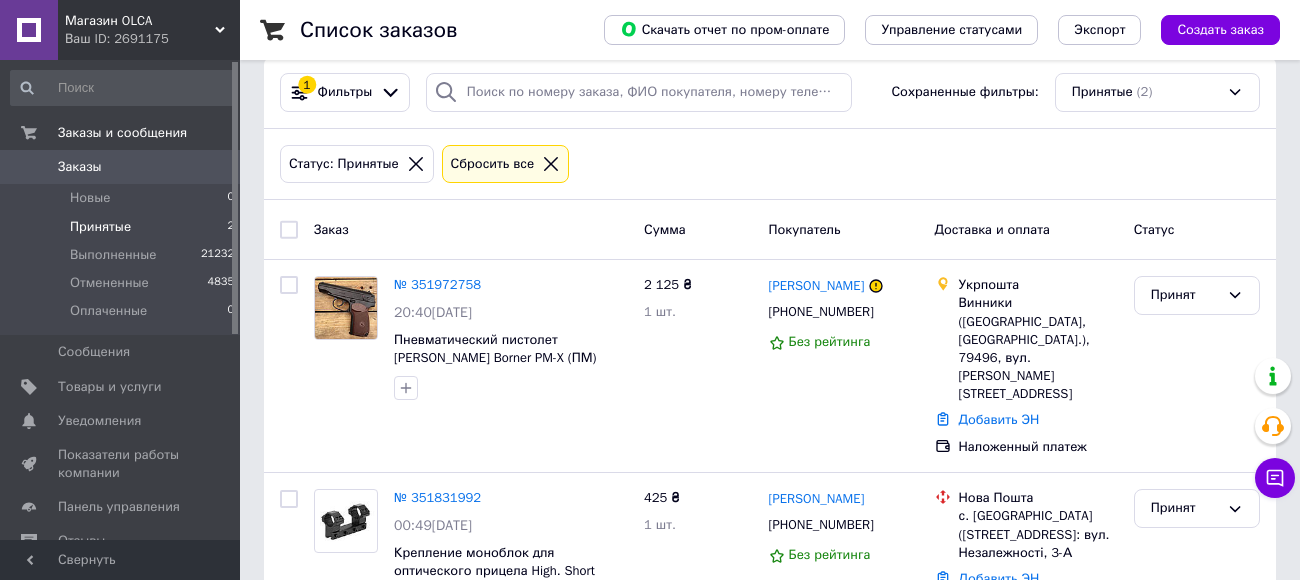 scroll, scrollTop: 0, scrollLeft: 0, axis: both 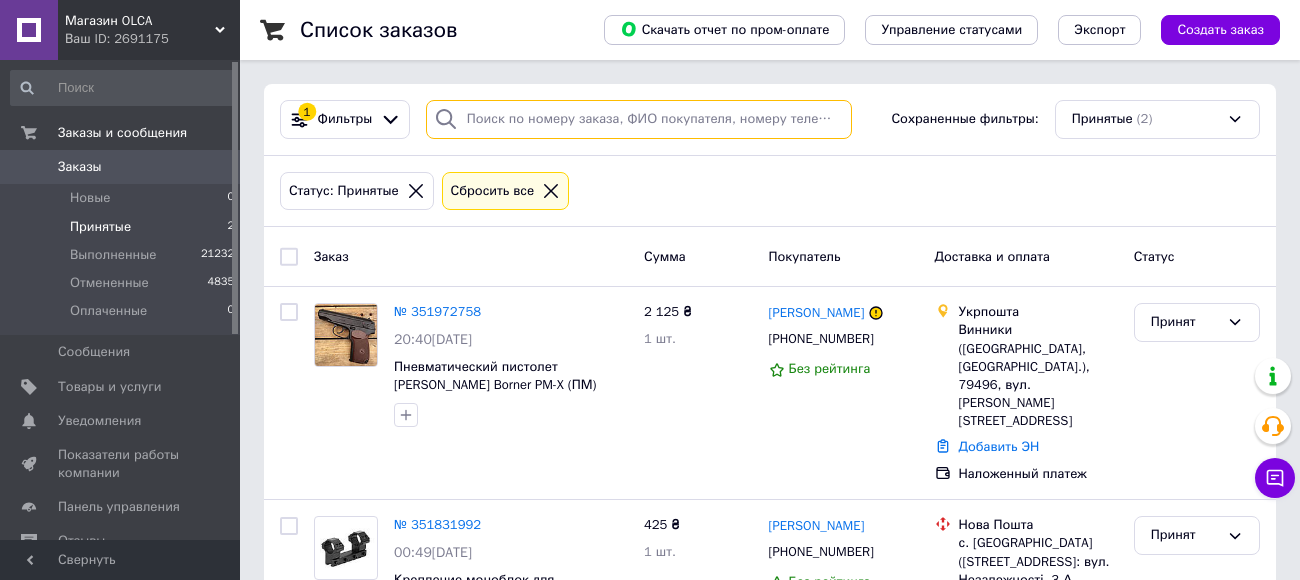 click at bounding box center (639, 119) 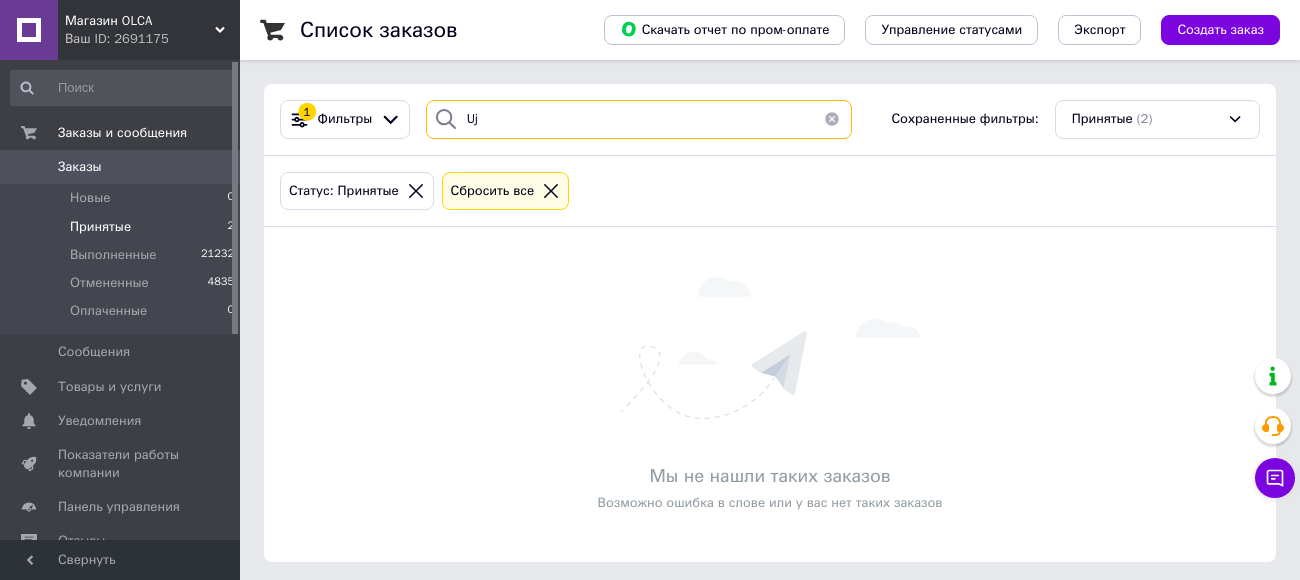 type on "U" 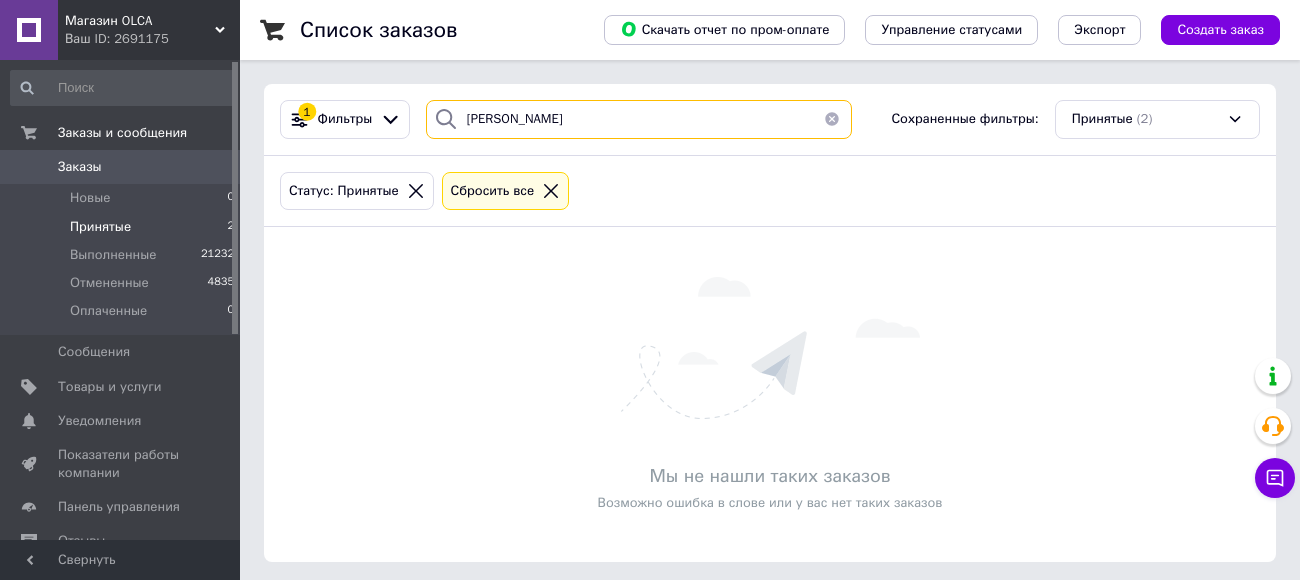 drag, startPoint x: 467, startPoint y: 119, endPoint x: 544, endPoint y: 117, distance: 77.02597 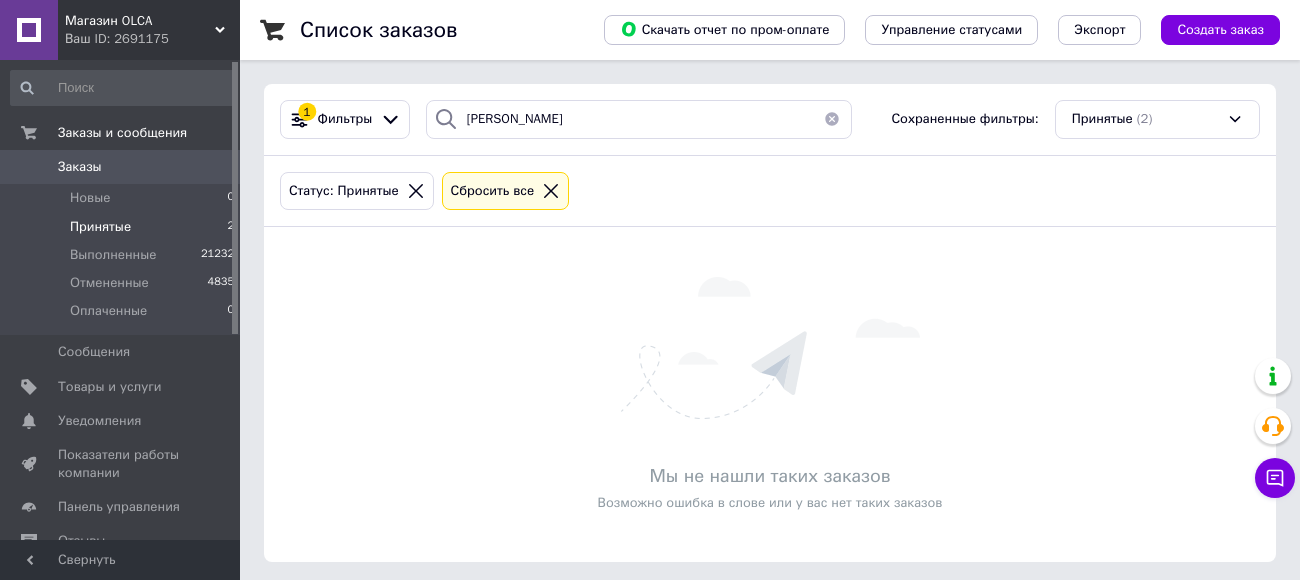 click on "Заказы" at bounding box center (80, 167) 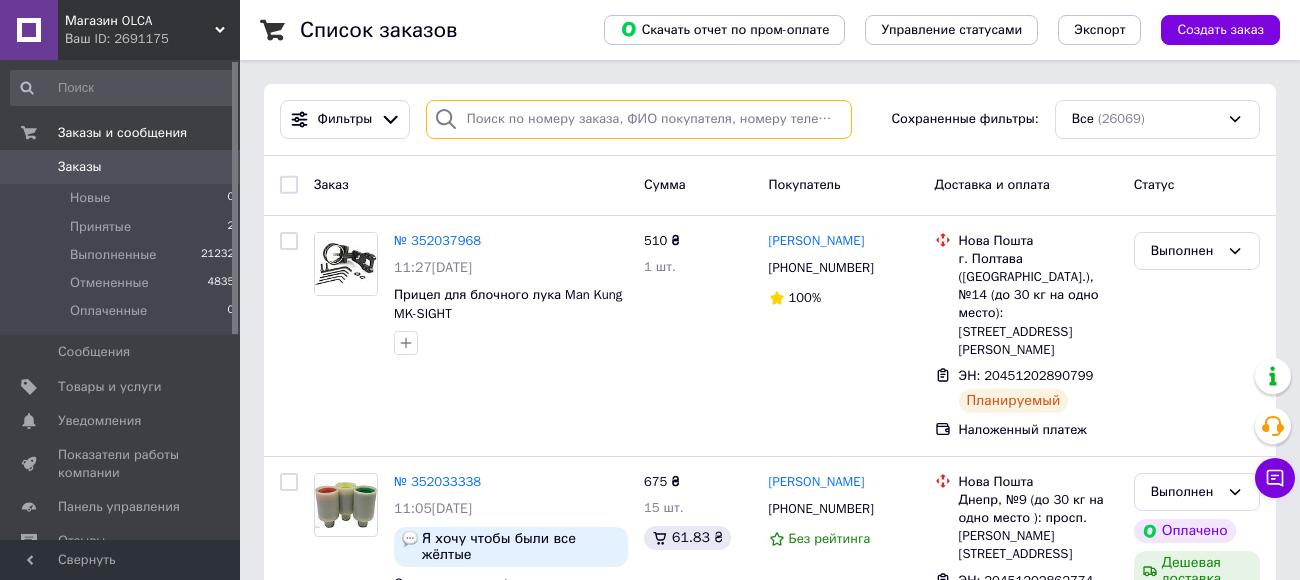 click at bounding box center [639, 119] 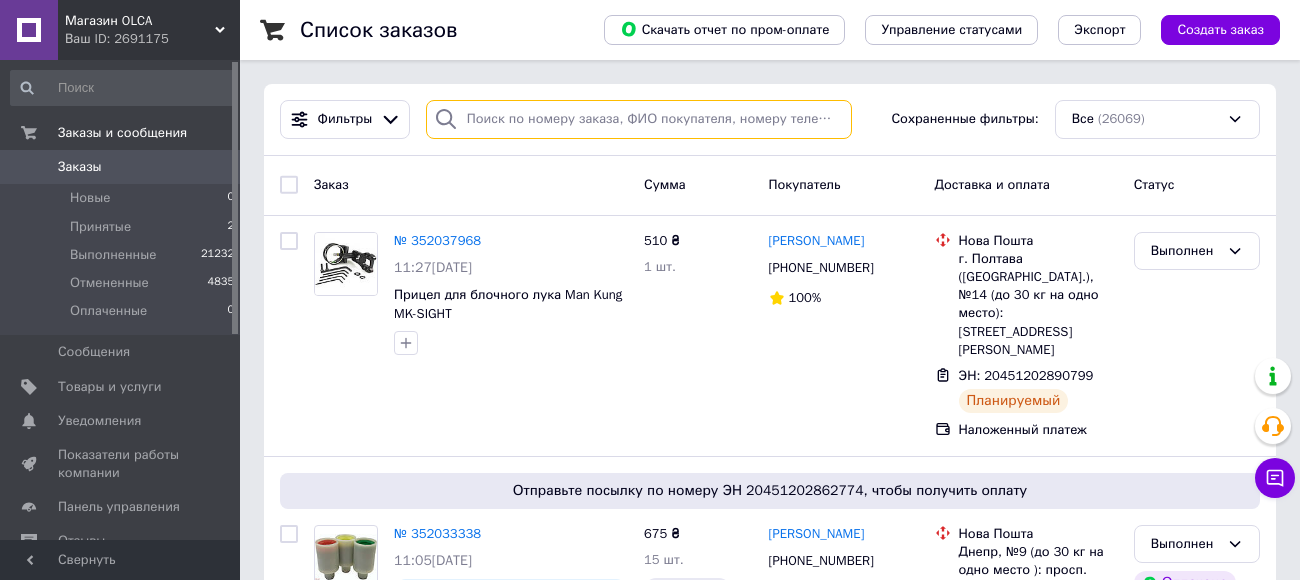 paste on "[PERSON_NAME]" 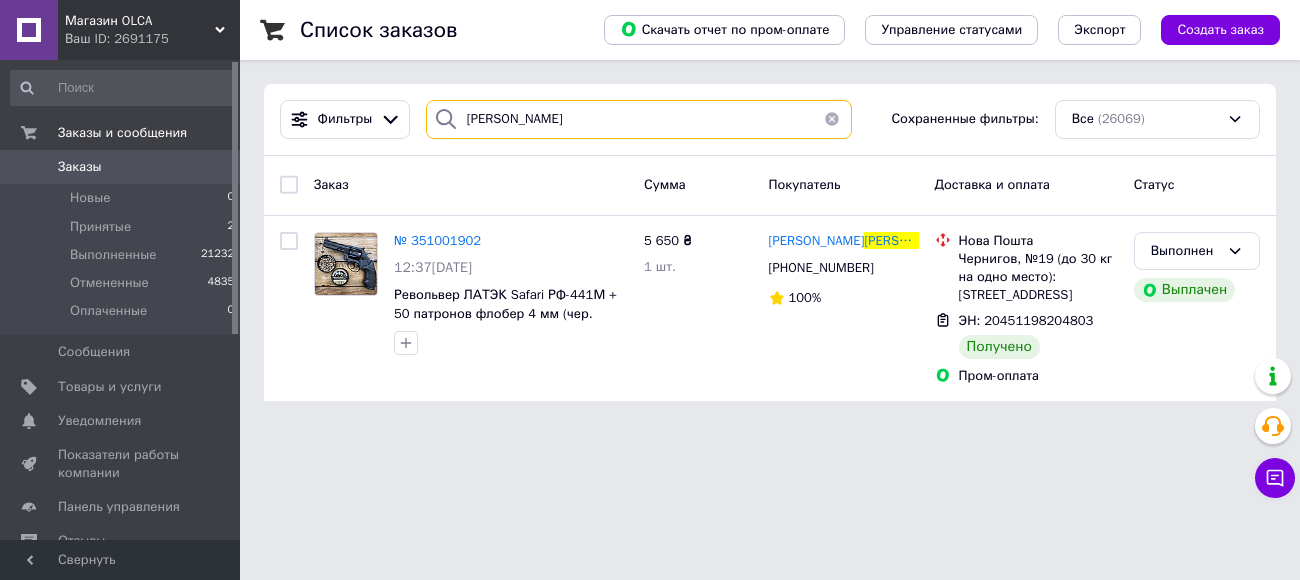 type on "[PERSON_NAME]" 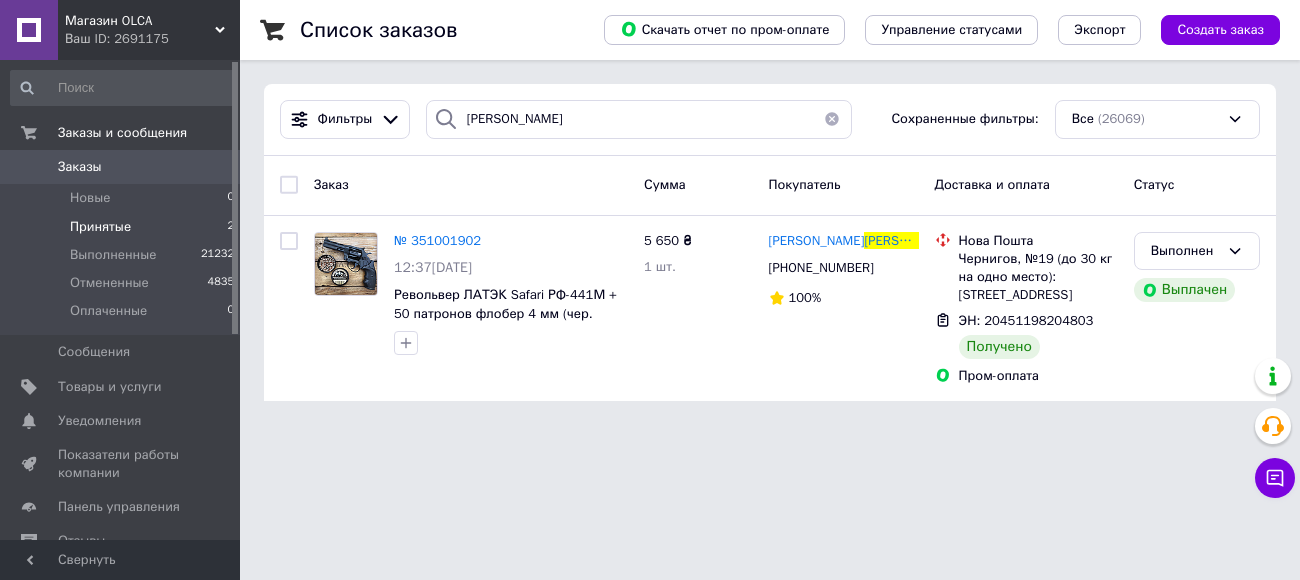 click on "Принятые" at bounding box center [100, 227] 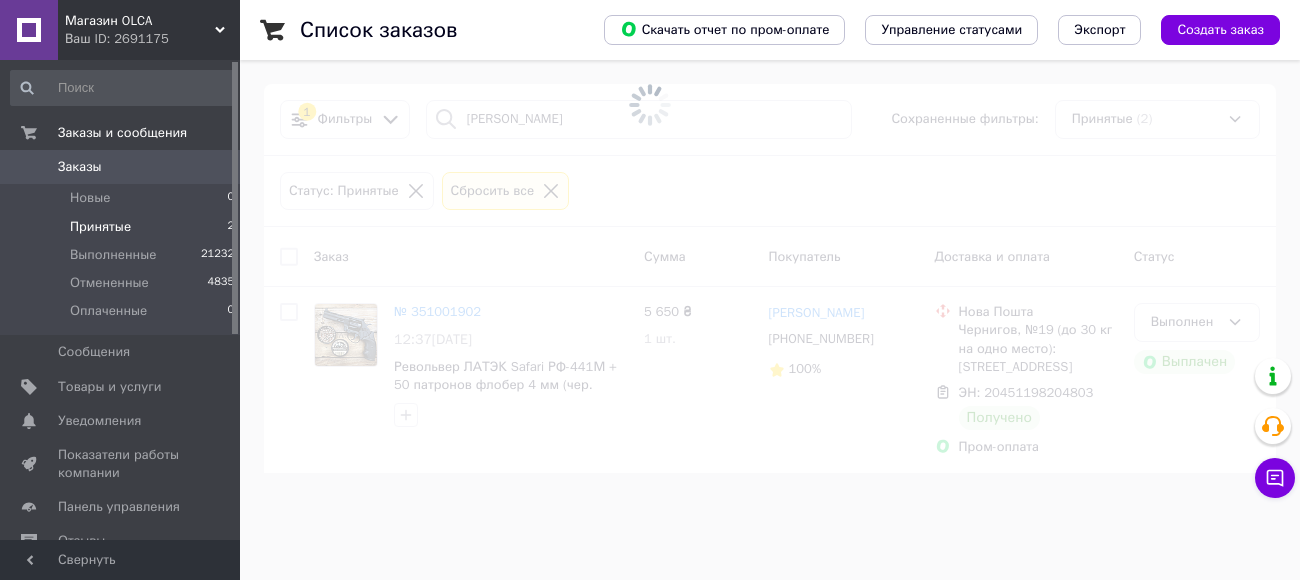 type 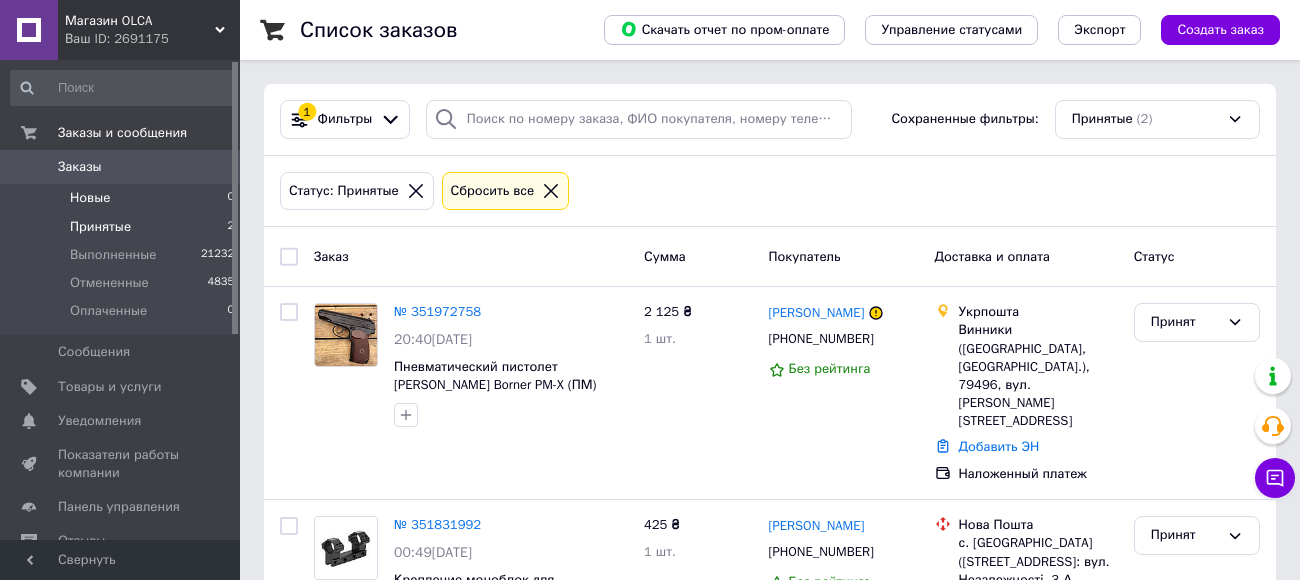 click on "Новые" at bounding box center [90, 198] 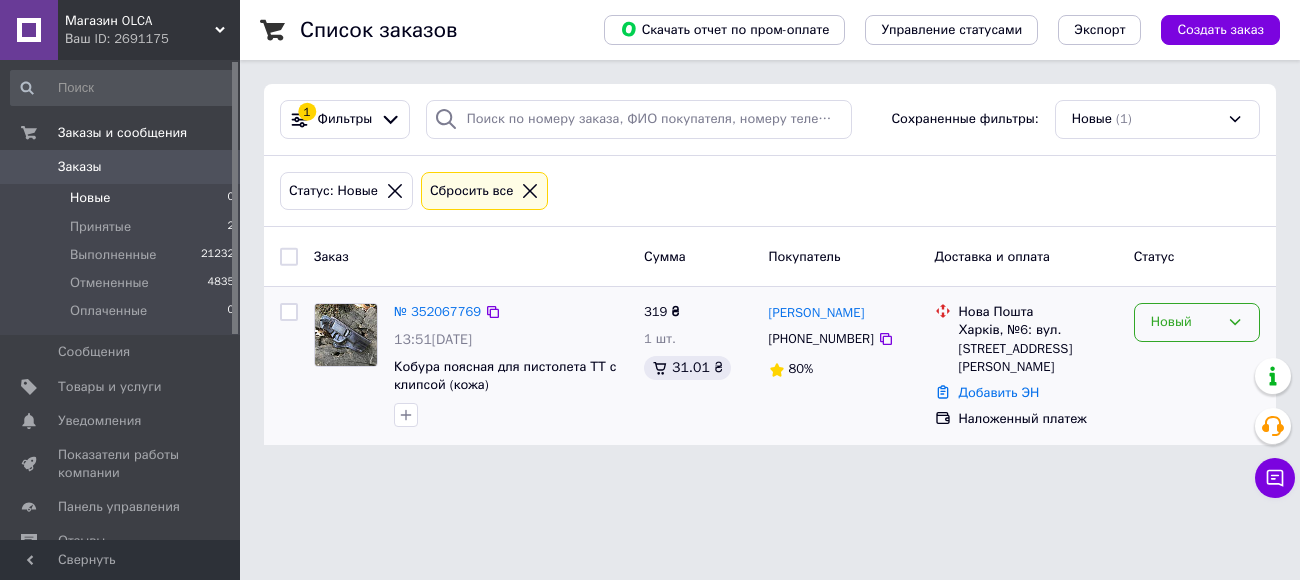 click on "Новый" at bounding box center [1185, 322] 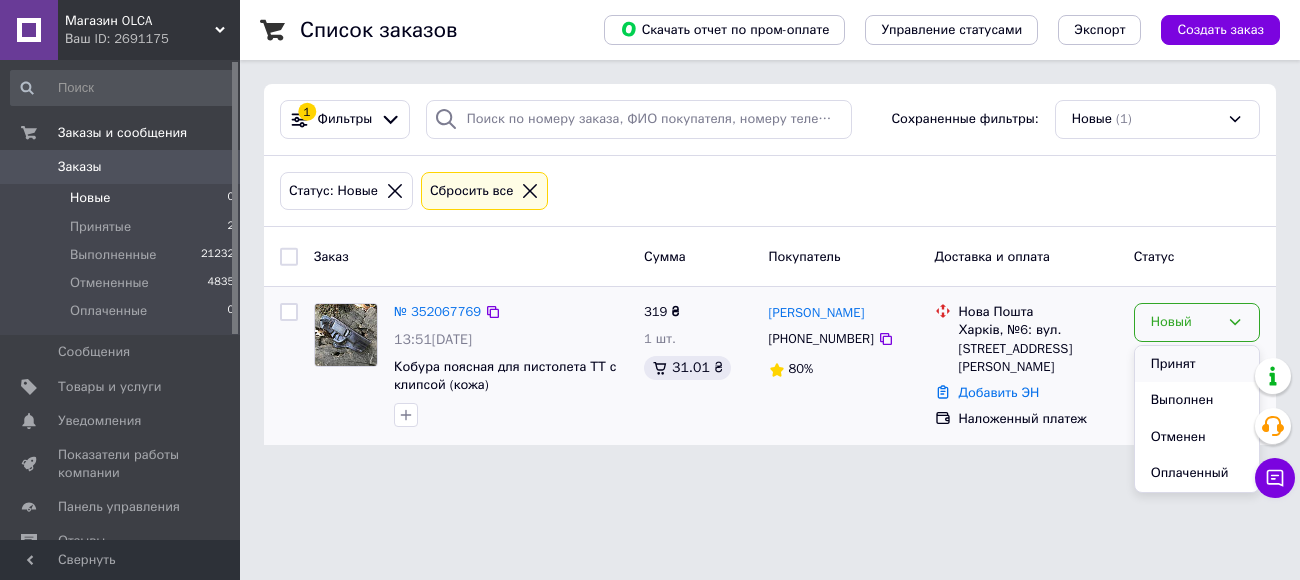 click on "Принят" at bounding box center [1197, 364] 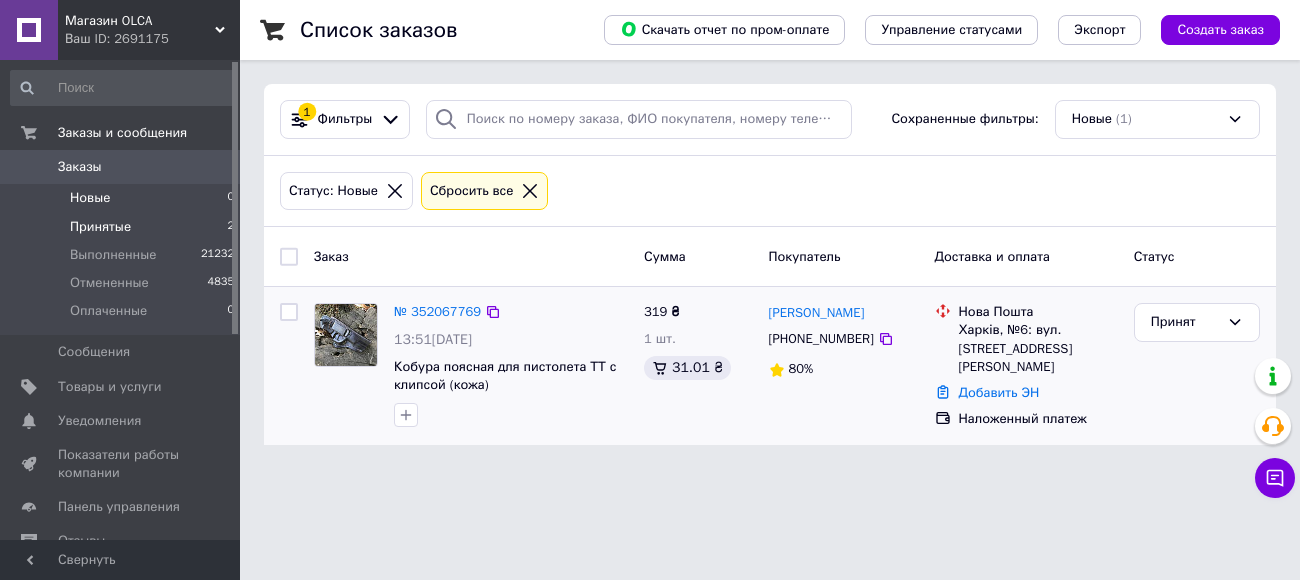 click on "Принятые" at bounding box center (100, 227) 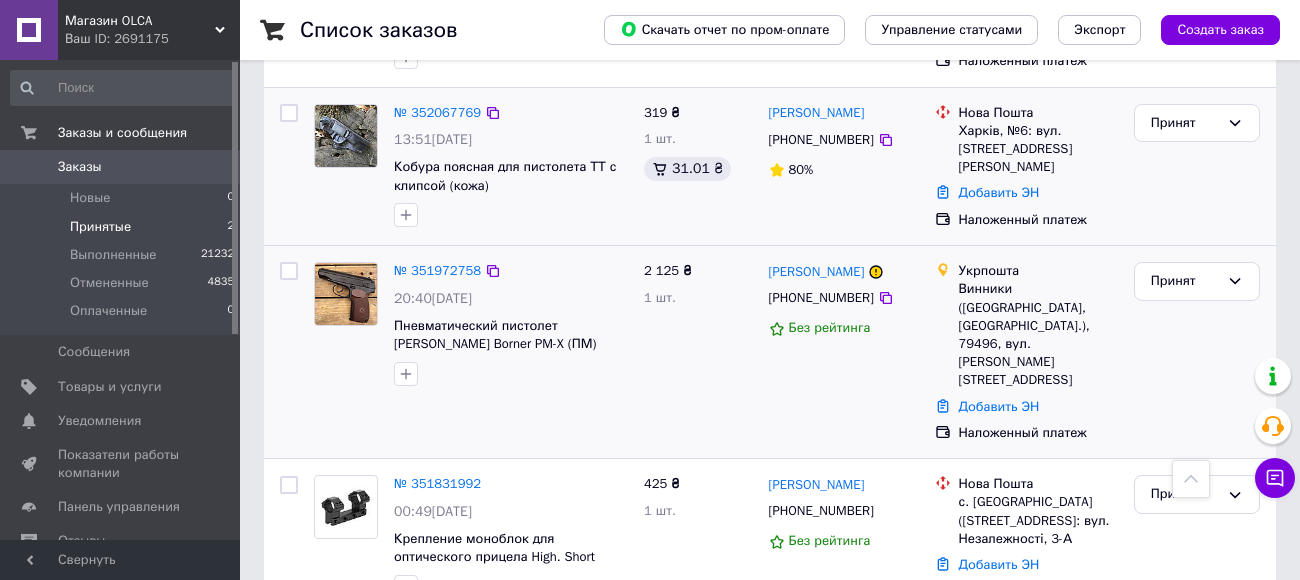 scroll, scrollTop: 361, scrollLeft: 0, axis: vertical 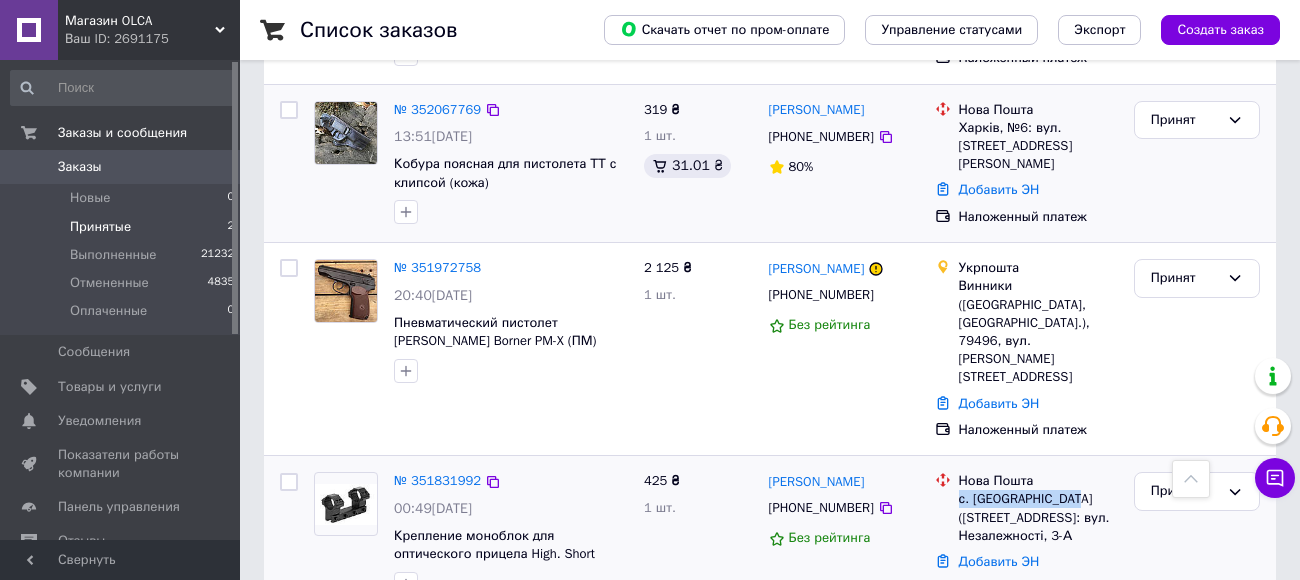 drag, startPoint x: 958, startPoint y: 442, endPoint x: 1070, endPoint y: 442, distance: 112 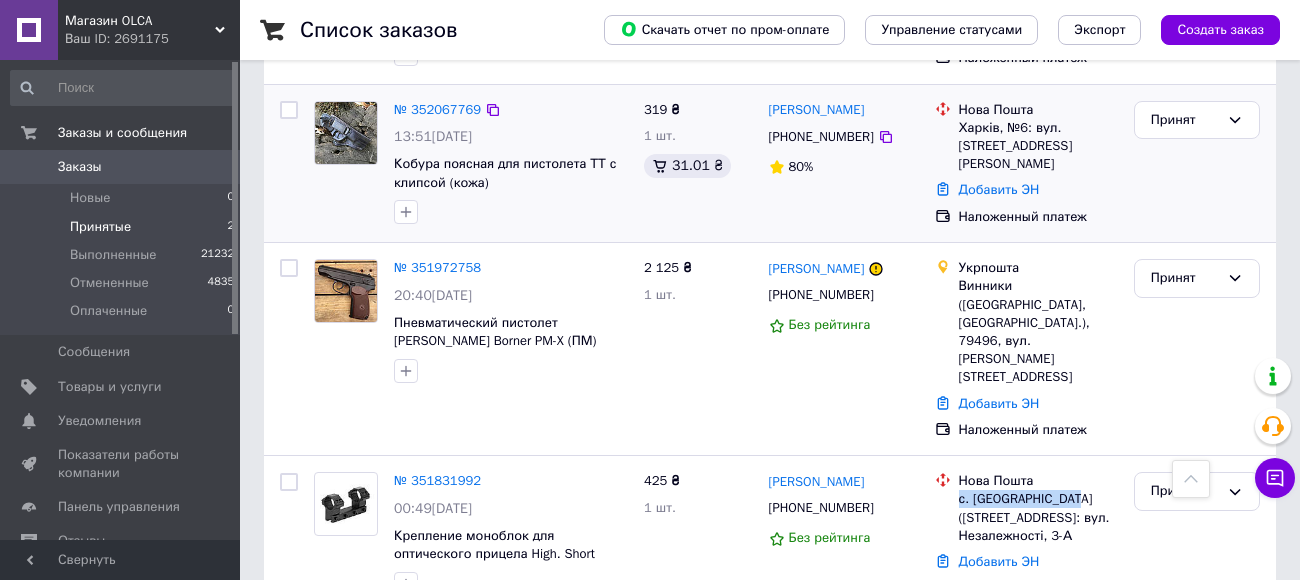 copy on "с. [GEOGRAPHIC_DATA] ([GEOGRAPHIC_DATA]" 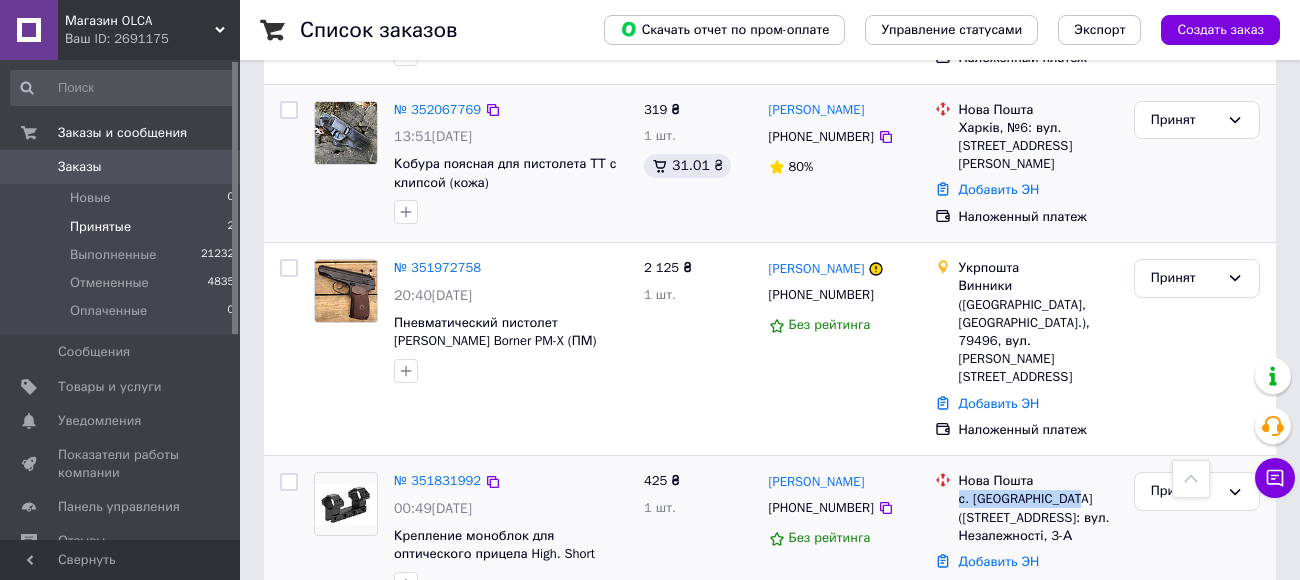copy on "с. [GEOGRAPHIC_DATA] ([GEOGRAPHIC_DATA]" 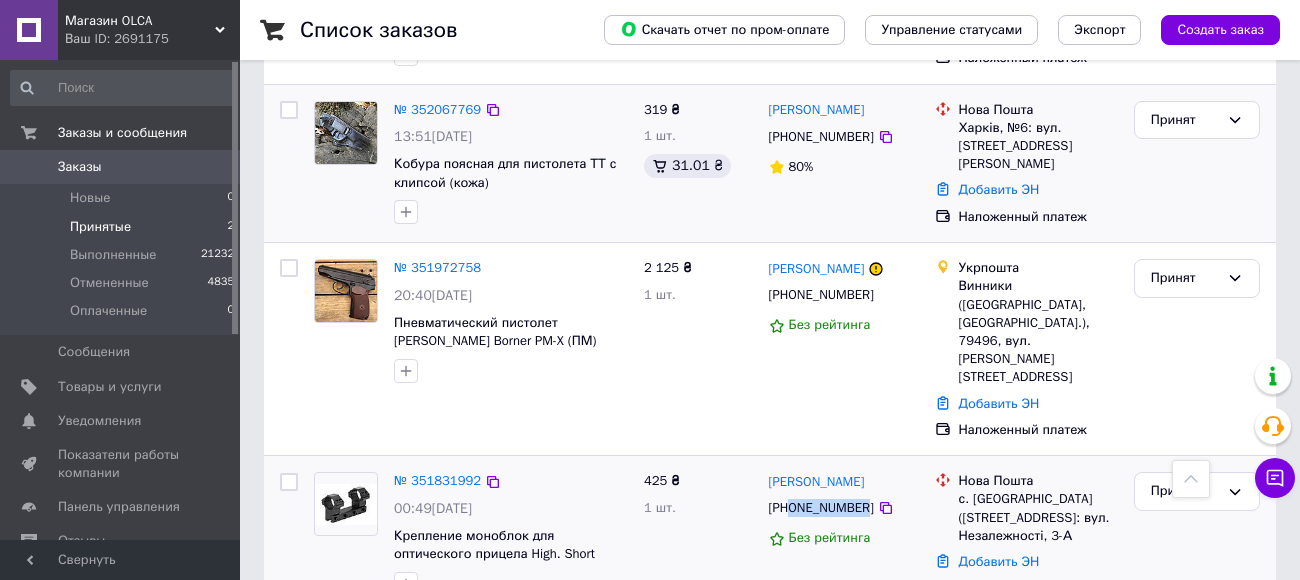 drag, startPoint x: 863, startPoint y: 449, endPoint x: 790, endPoint y: 448, distance: 73.00685 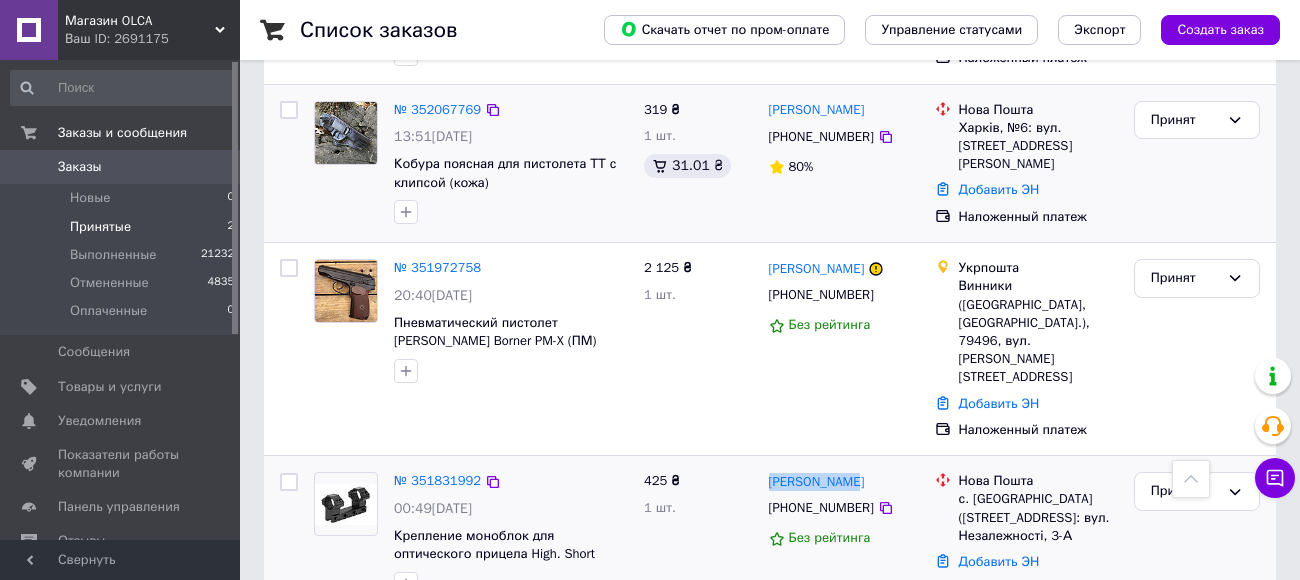 drag, startPoint x: 766, startPoint y: 428, endPoint x: 876, endPoint y: 428, distance: 110 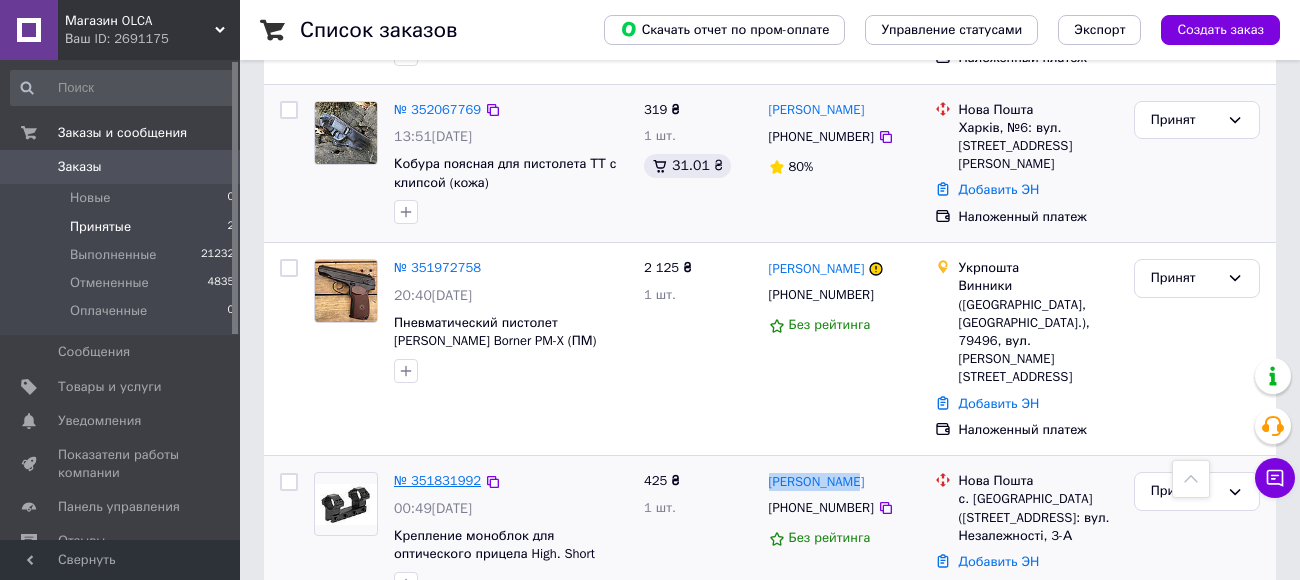 click on "№ 351831992" at bounding box center (437, 480) 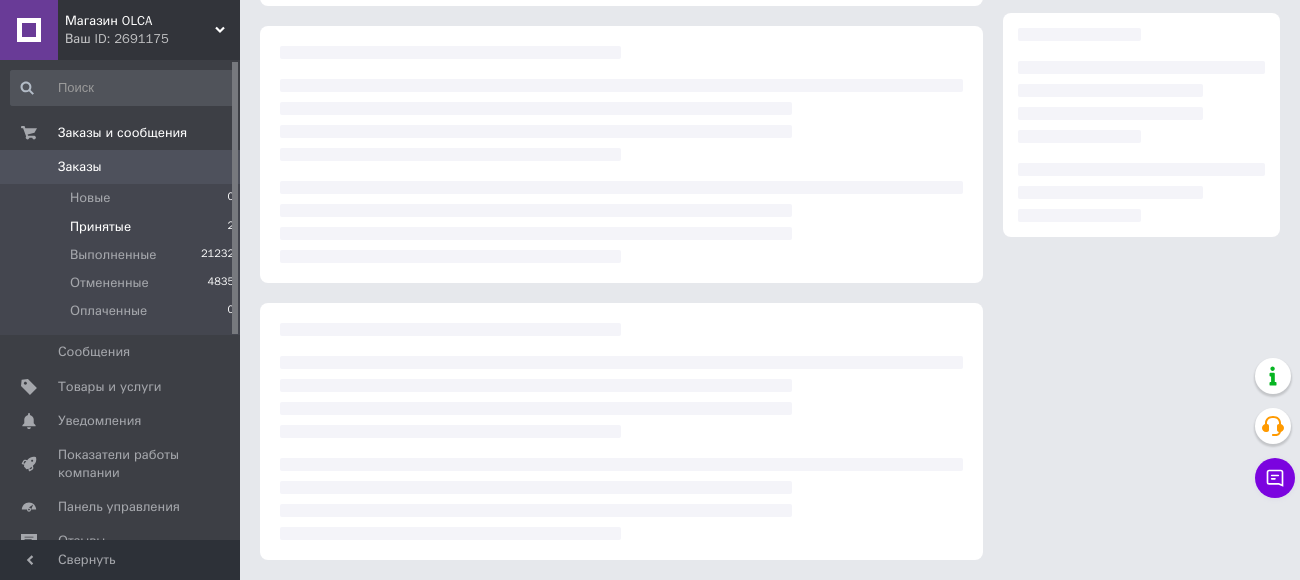 scroll, scrollTop: 0, scrollLeft: 0, axis: both 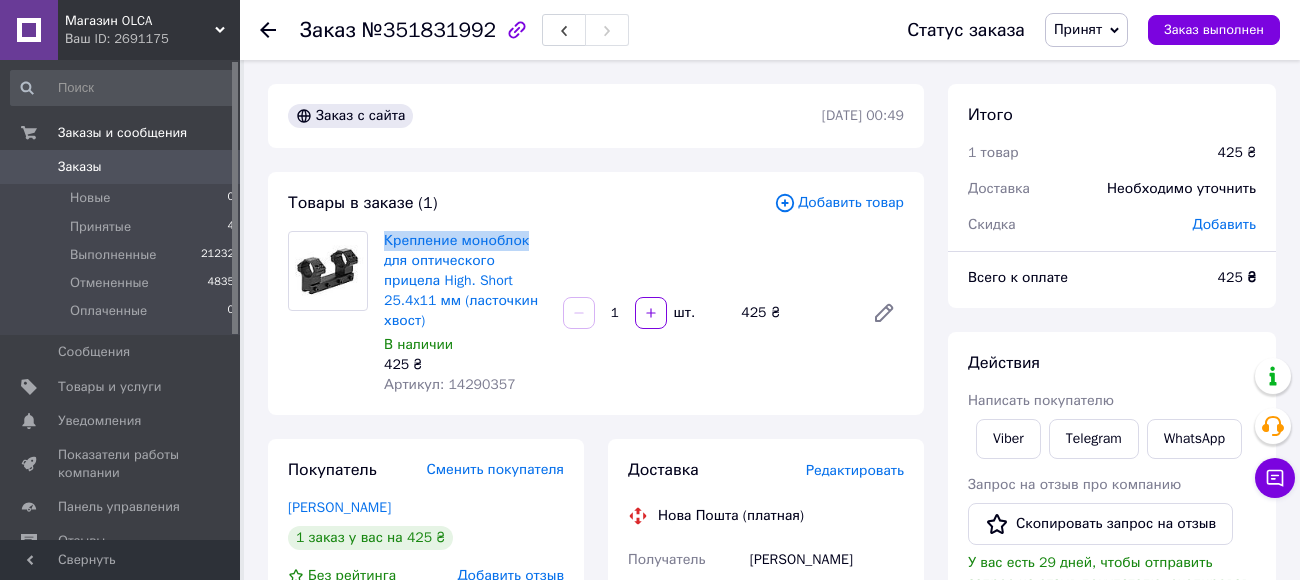 drag, startPoint x: 379, startPoint y: 243, endPoint x: 536, endPoint y: 242, distance: 157.00319 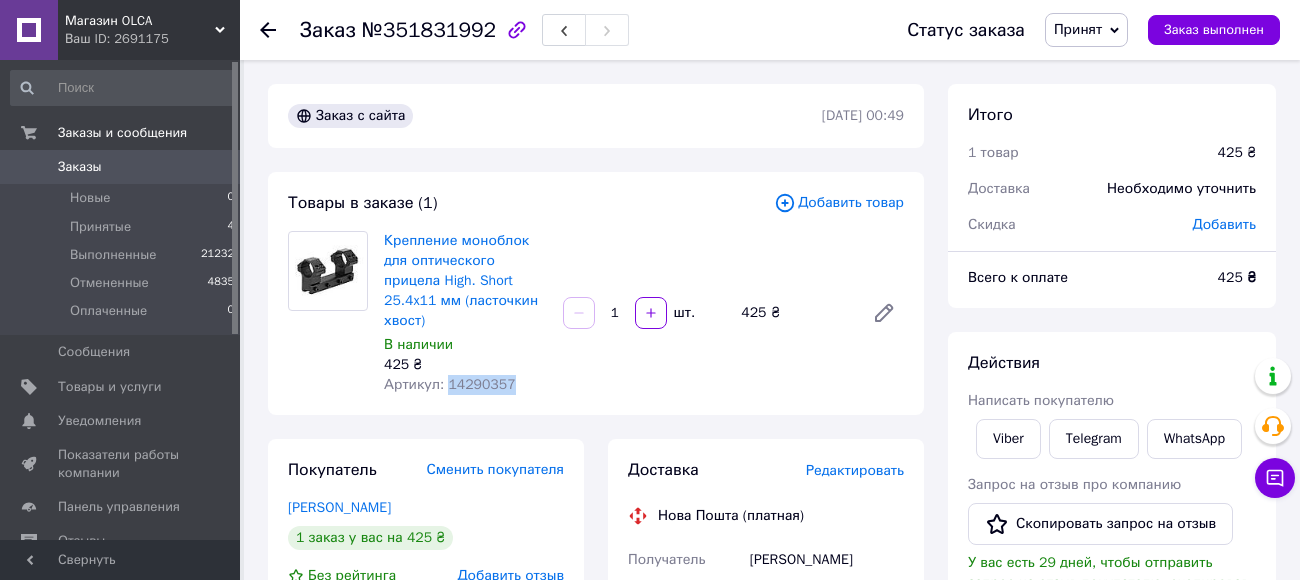 drag, startPoint x: 446, startPoint y: 388, endPoint x: 519, endPoint y: 388, distance: 73 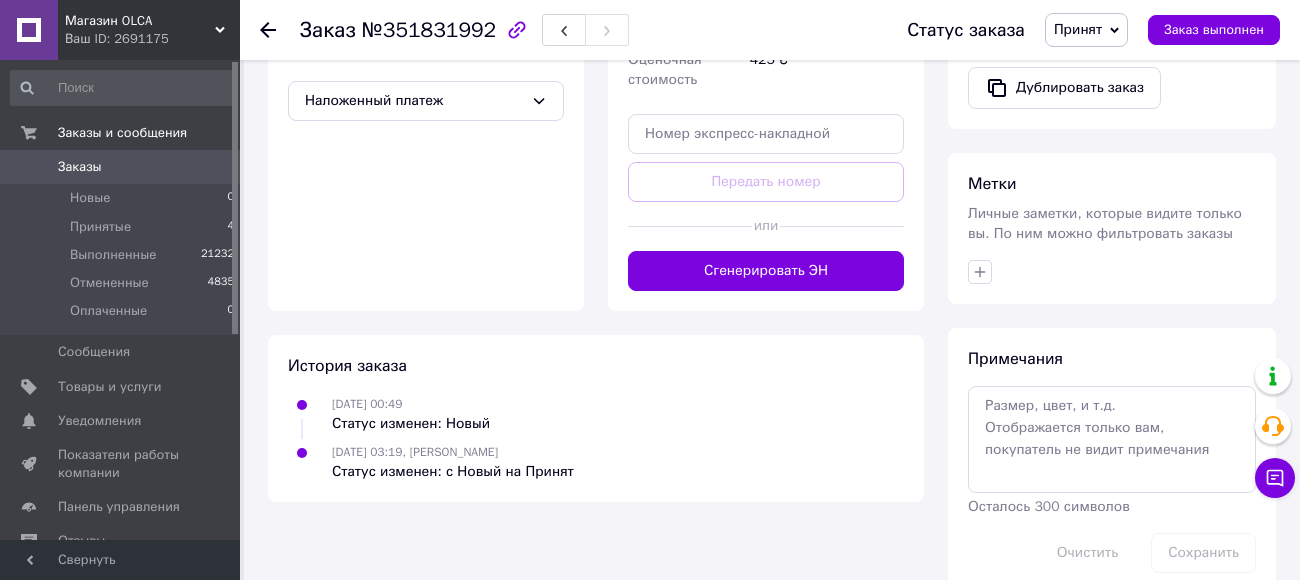 scroll, scrollTop: 756, scrollLeft: 0, axis: vertical 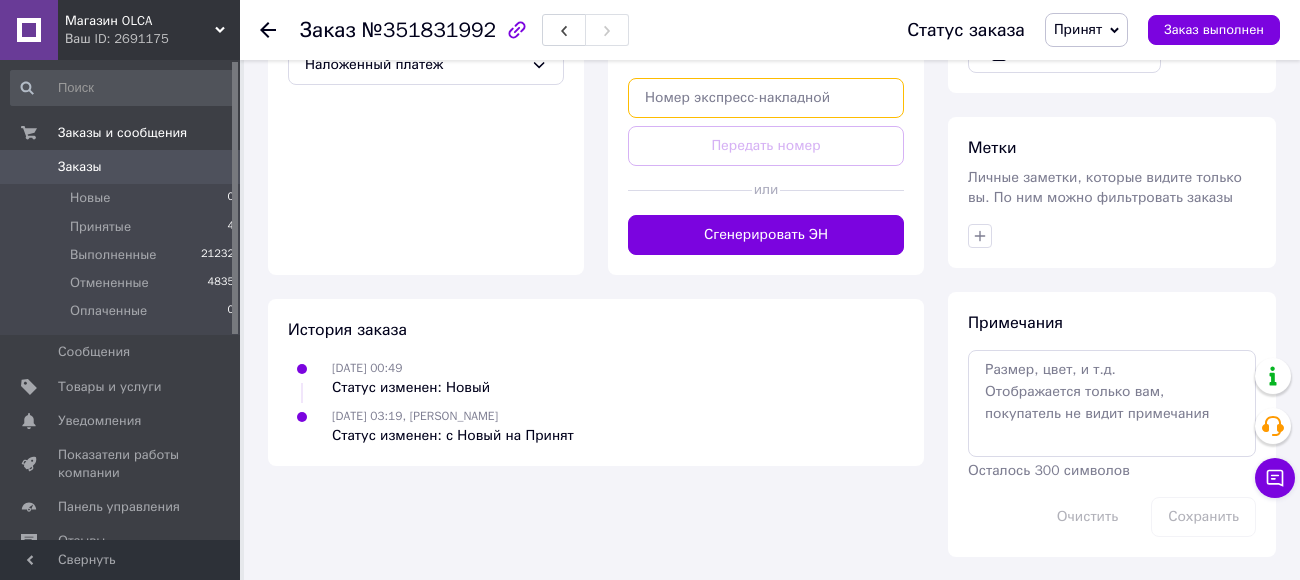 click at bounding box center [766, 98] 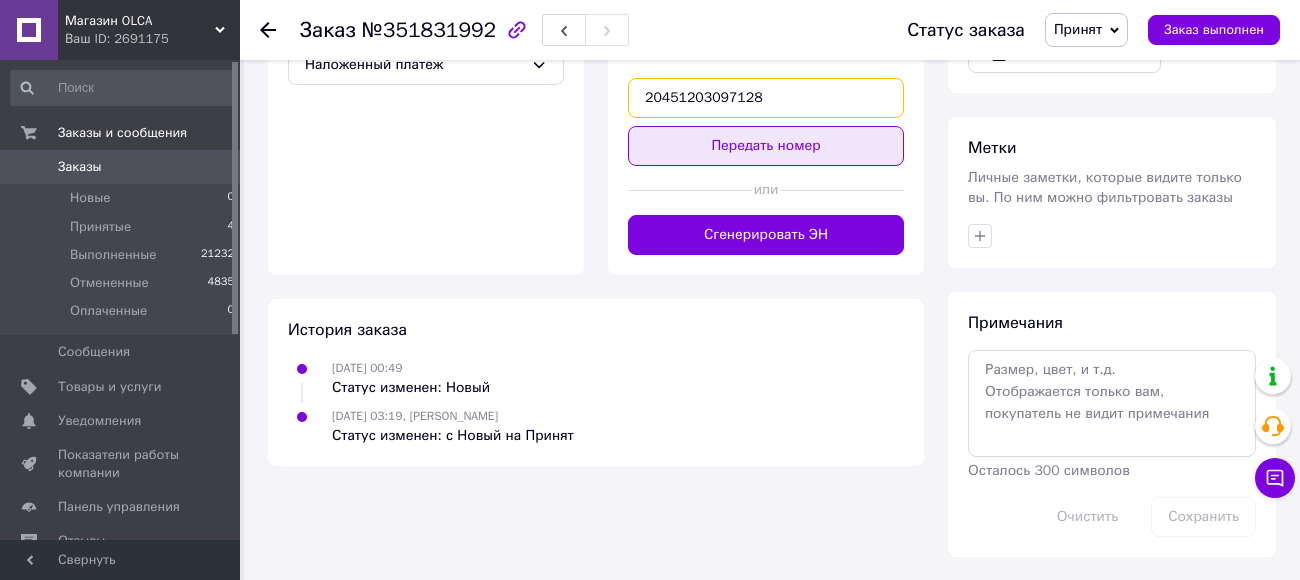 type on "20451203097128" 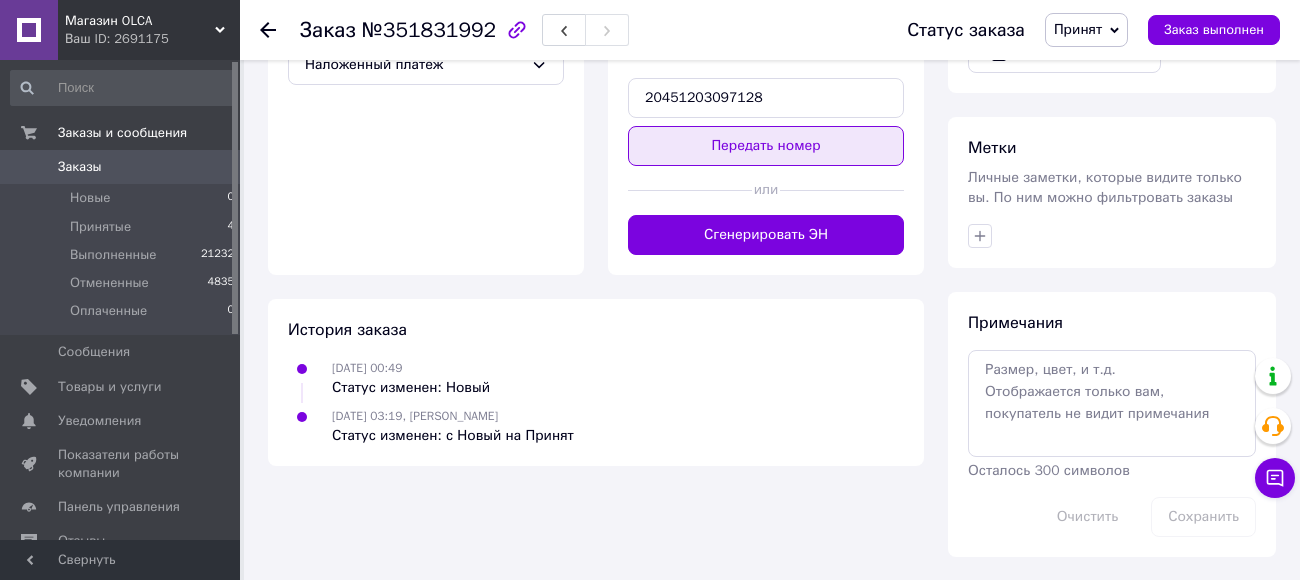 click on "Передать номер" at bounding box center [766, 146] 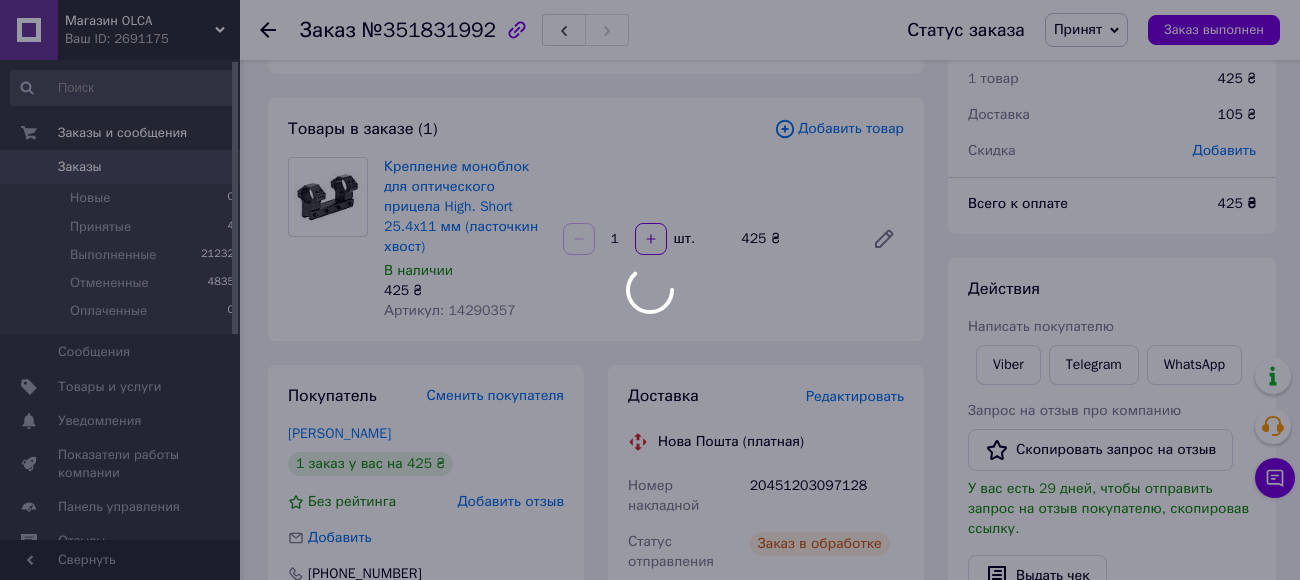 scroll, scrollTop: 0, scrollLeft: 0, axis: both 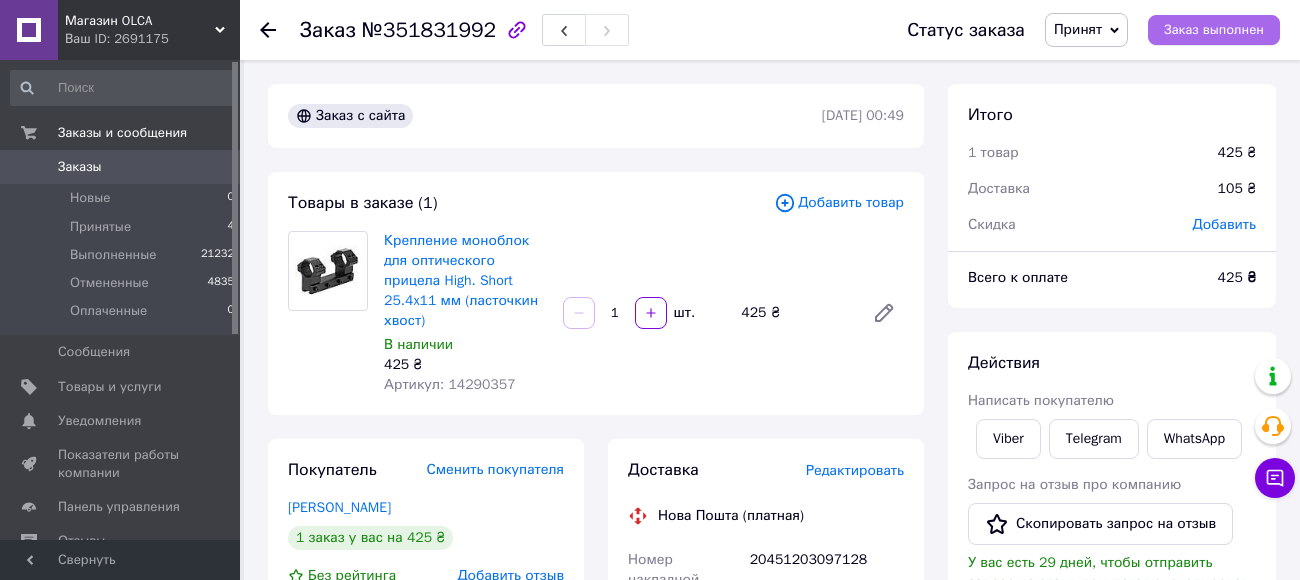 click on "Заказ выполнен" at bounding box center (1214, 30) 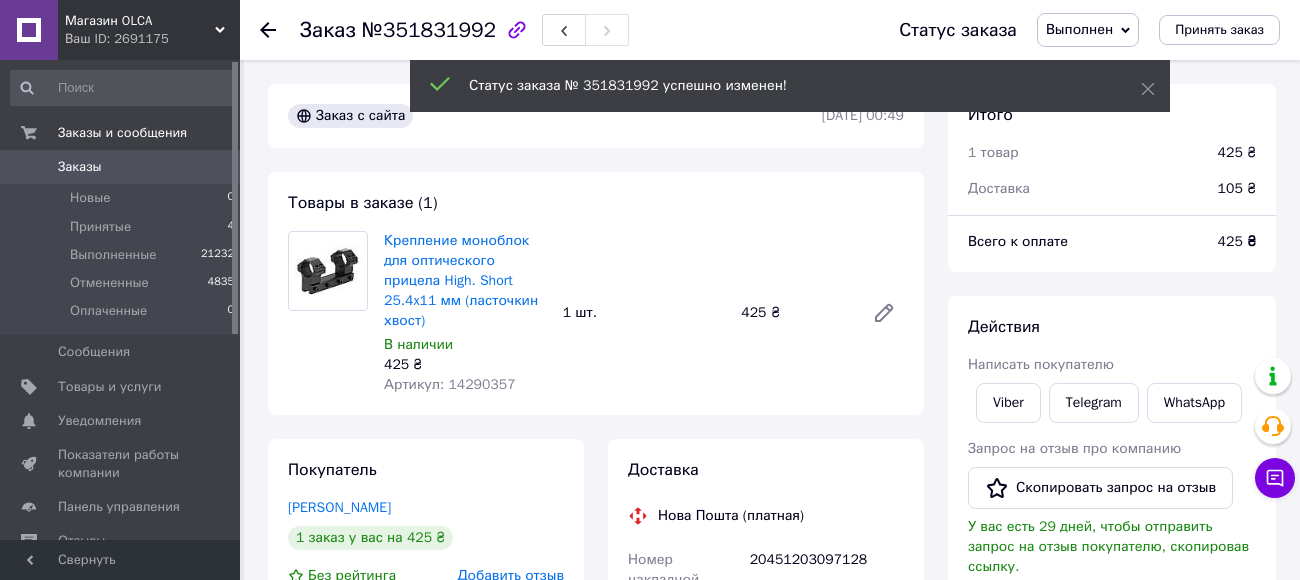 click 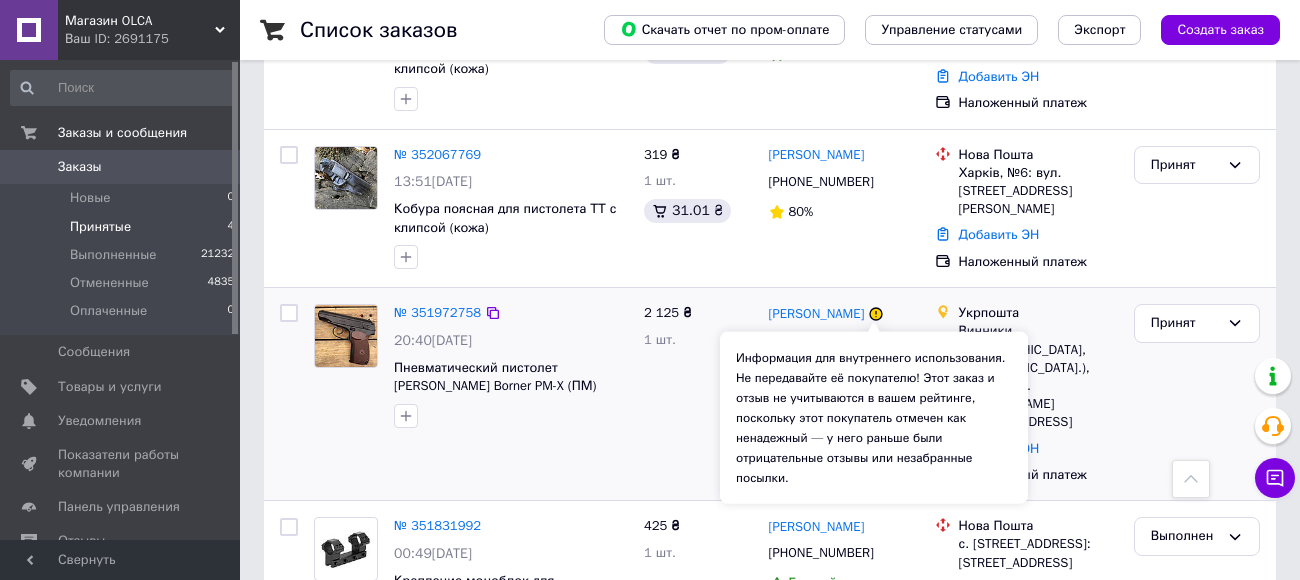 scroll, scrollTop: 299, scrollLeft: 0, axis: vertical 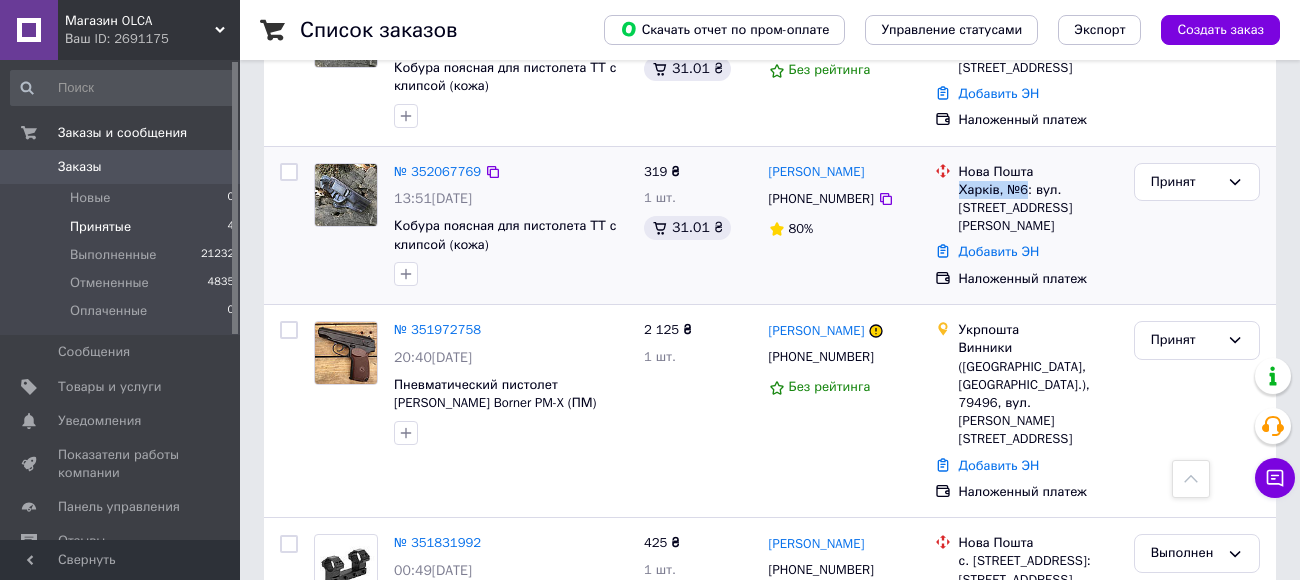 drag, startPoint x: 959, startPoint y: 191, endPoint x: 1024, endPoint y: 190, distance: 65.00769 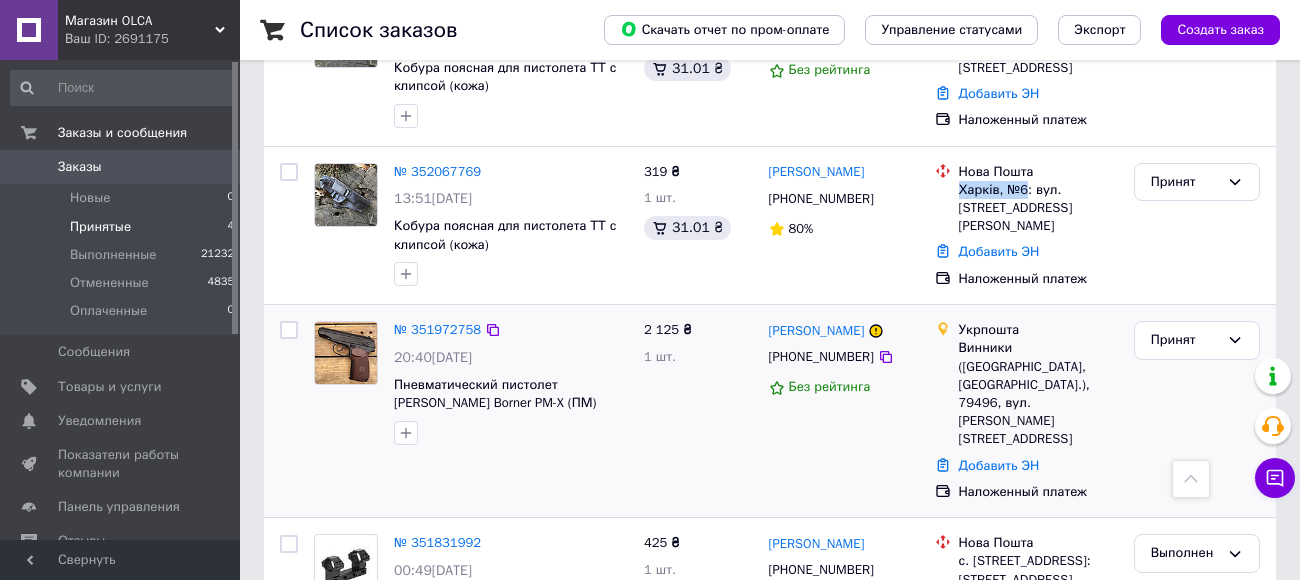 copy on "Харків, №6" 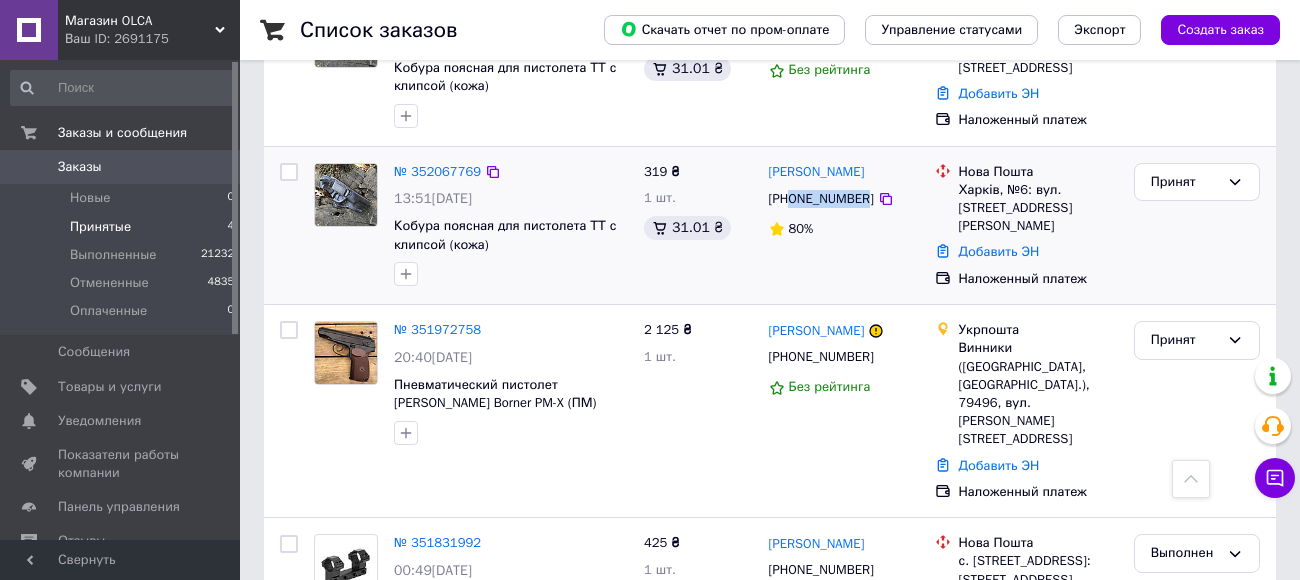 drag, startPoint x: 790, startPoint y: 195, endPoint x: 862, endPoint y: 196, distance: 72.00694 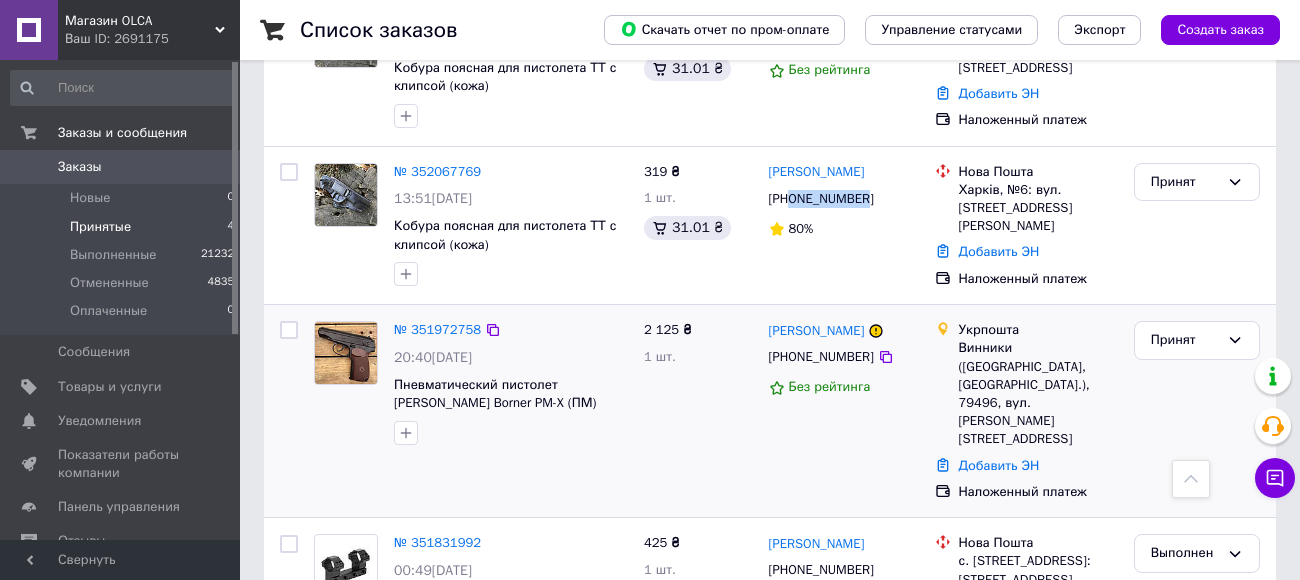 copy on "0985321429" 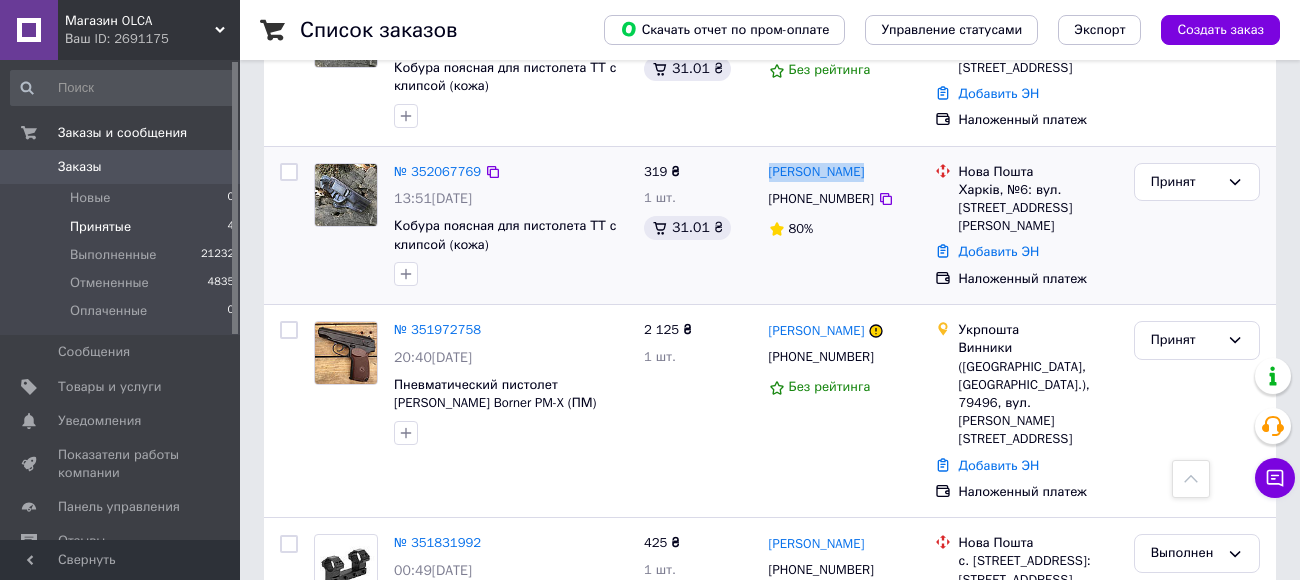 drag, startPoint x: 766, startPoint y: 170, endPoint x: 863, endPoint y: 172, distance: 97.020615 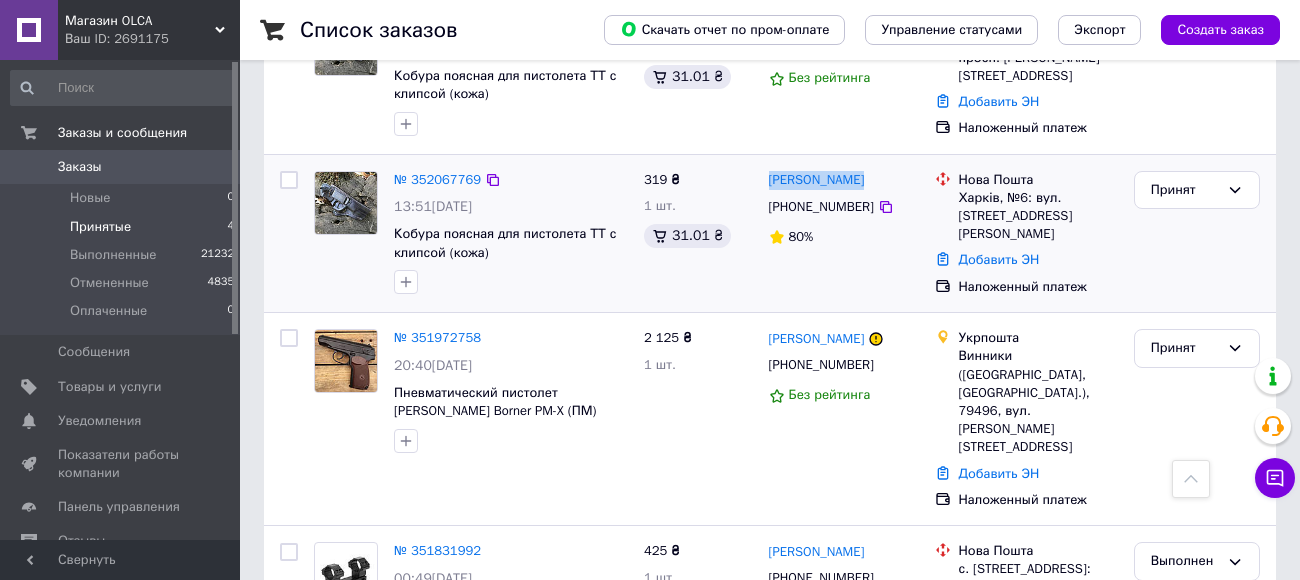 scroll, scrollTop: 265, scrollLeft: 0, axis: vertical 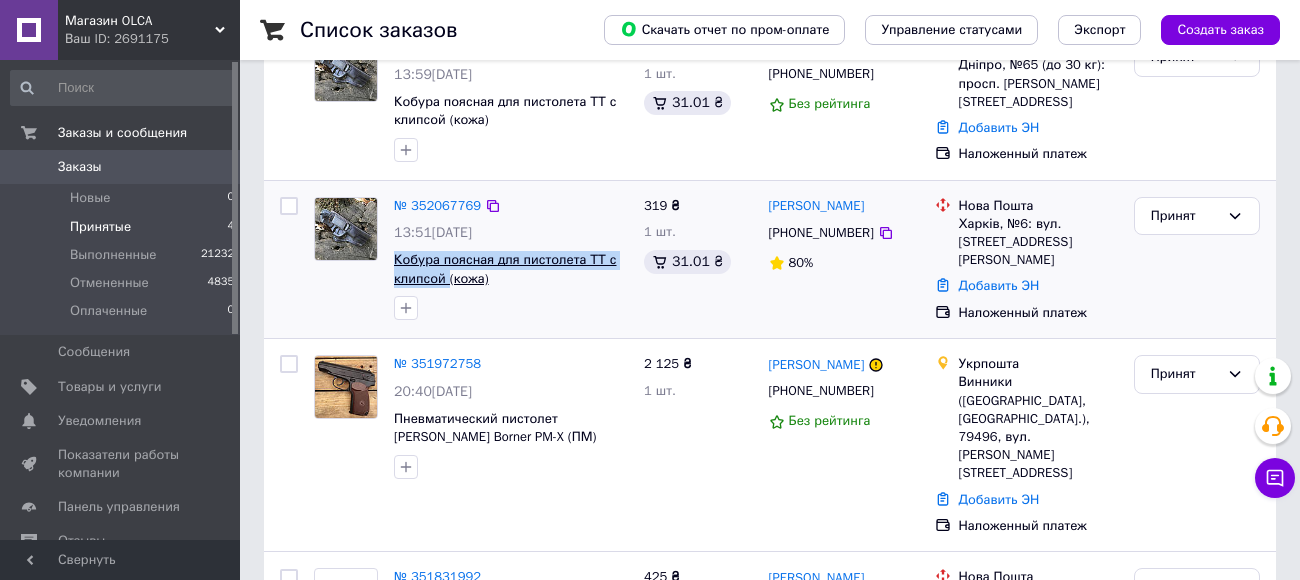drag, startPoint x: 389, startPoint y: 256, endPoint x: 448, endPoint y: 277, distance: 62.625874 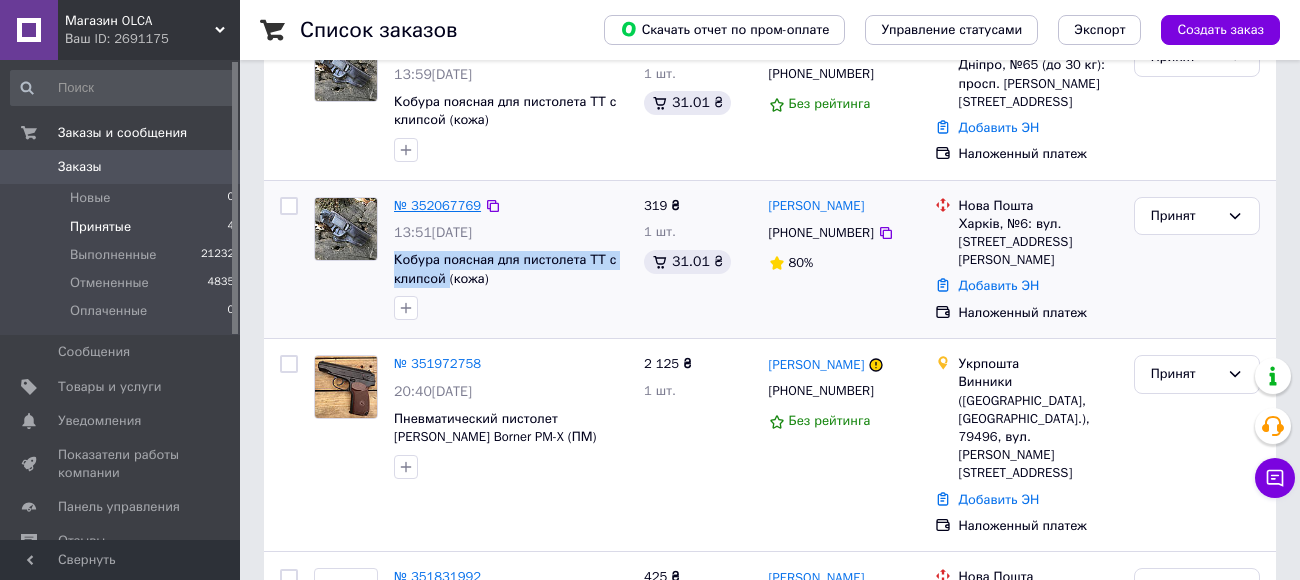 click on "№ 352067769" at bounding box center (437, 205) 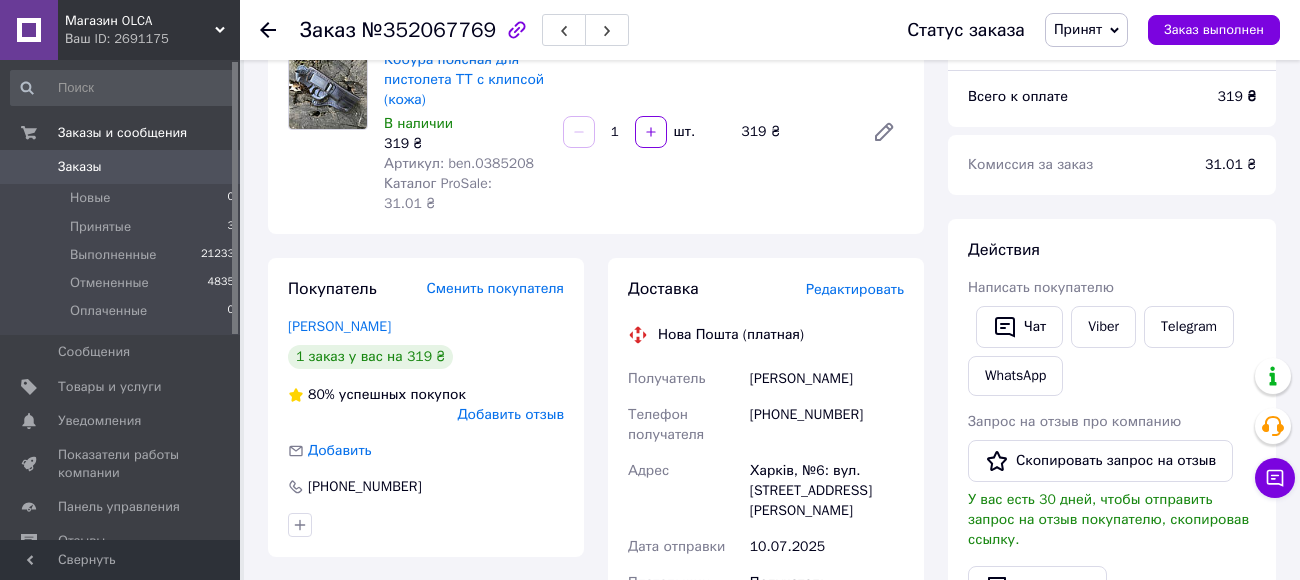scroll, scrollTop: 129, scrollLeft: 0, axis: vertical 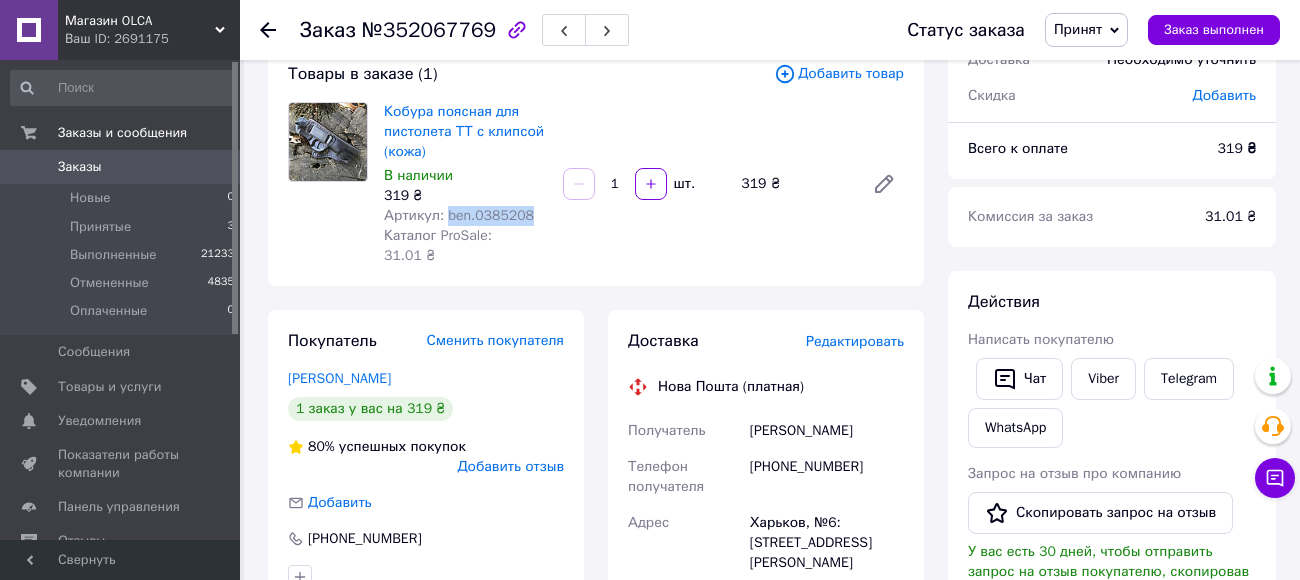 drag, startPoint x: 446, startPoint y: 214, endPoint x: 530, endPoint y: 214, distance: 84 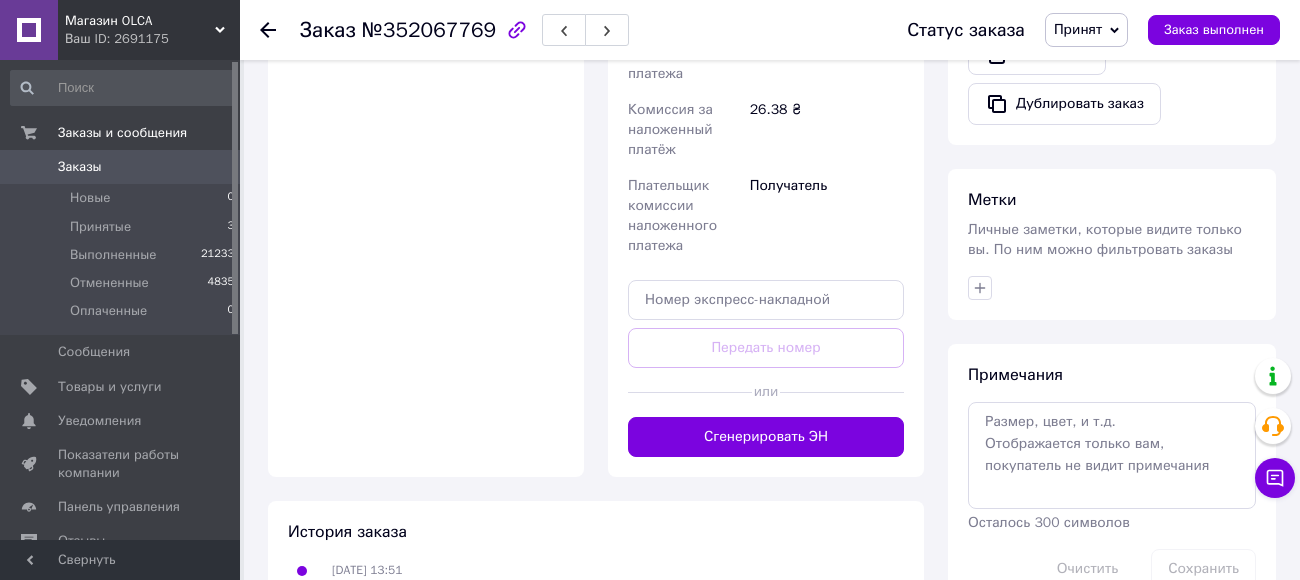 scroll, scrollTop: 825, scrollLeft: 0, axis: vertical 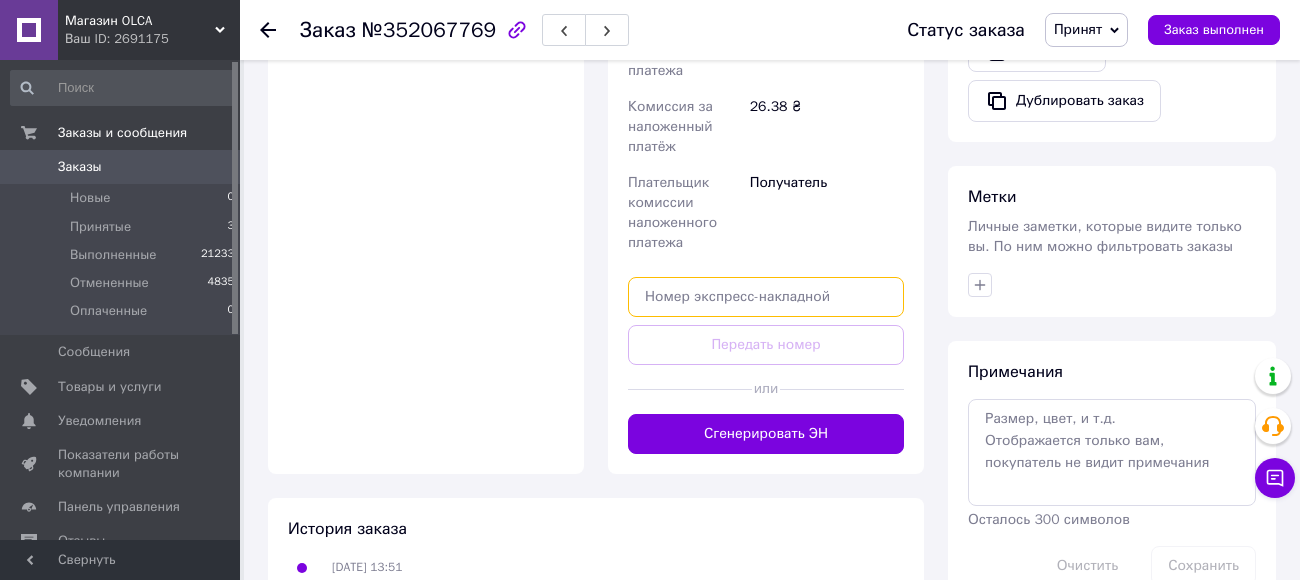 click at bounding box center [766, 297] 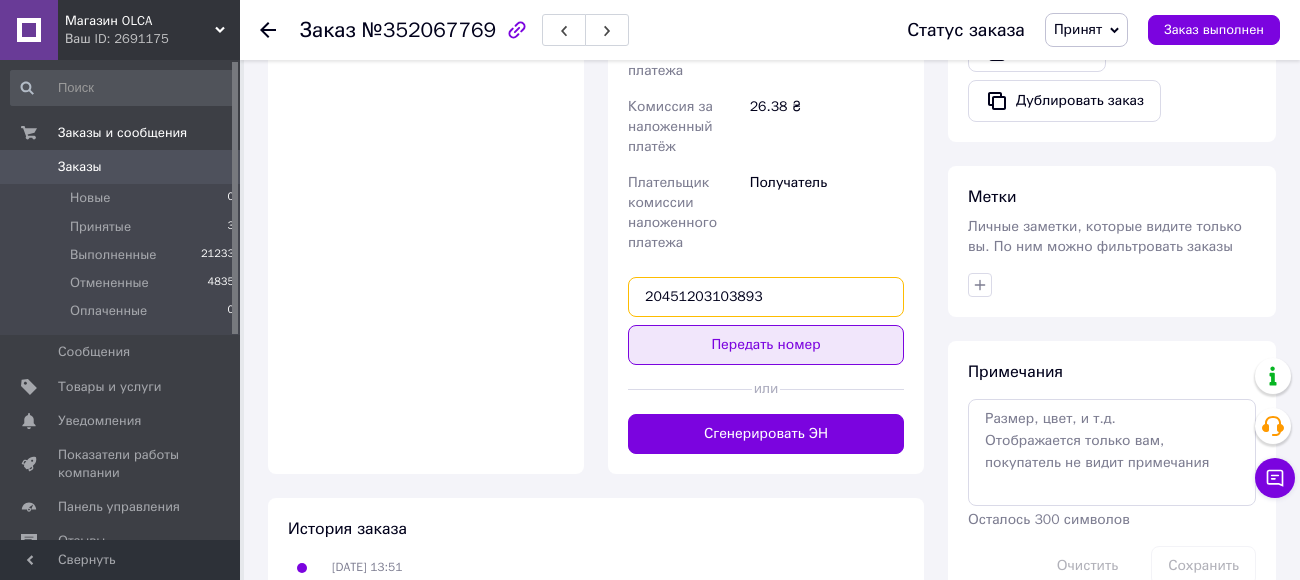type on "20451203103893" 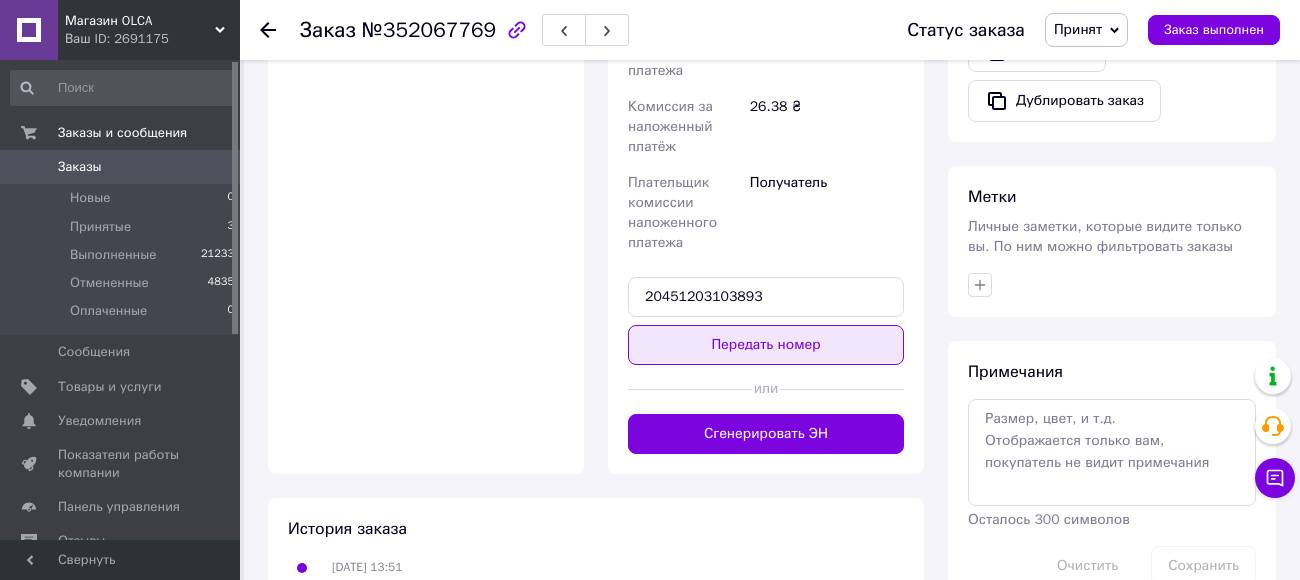 click on "Передать номер" at bounding box center (766, 345) 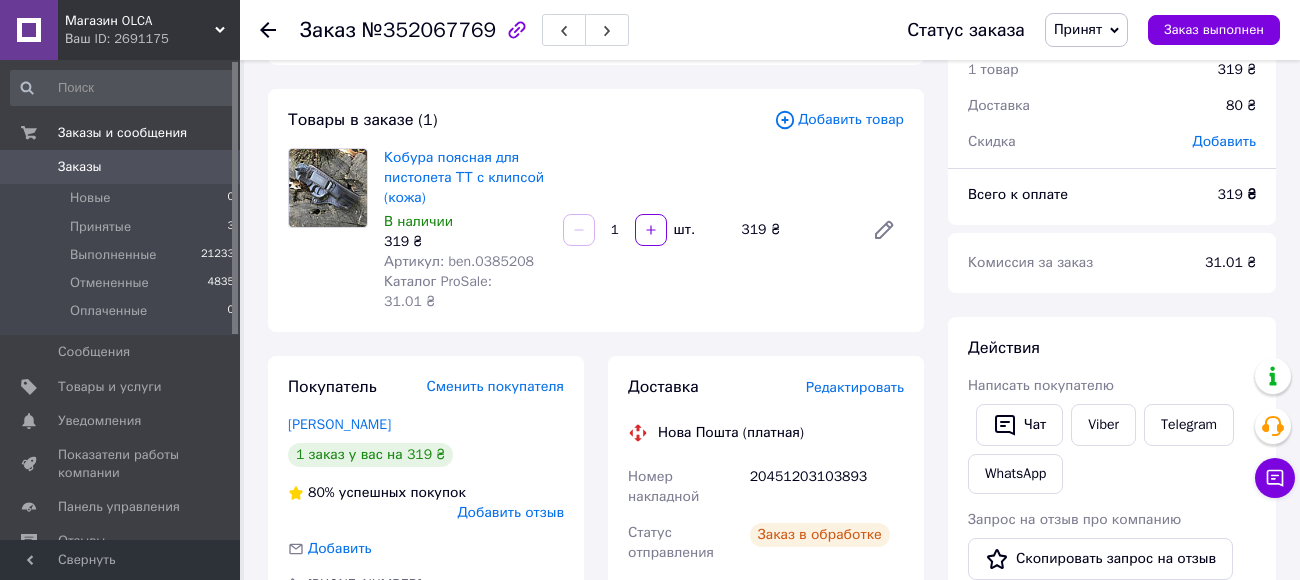 scroll, scrollTop: 0, scrollLeft: 0, axis: both 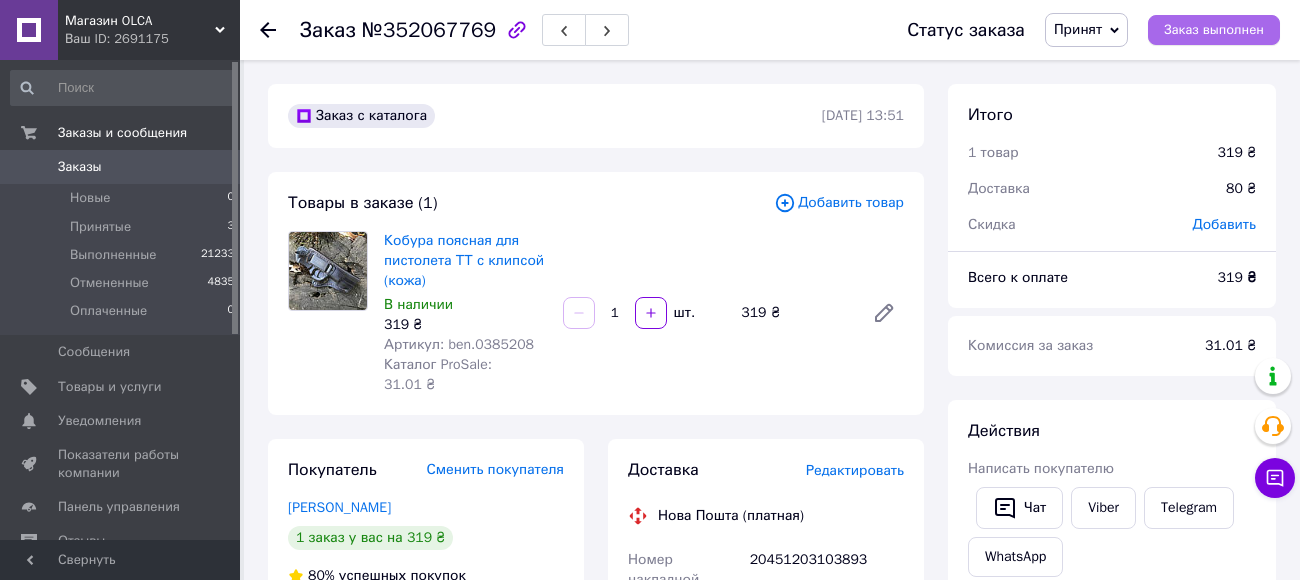 click on "Заказ выполнен" at bounding box center [1214, 30] 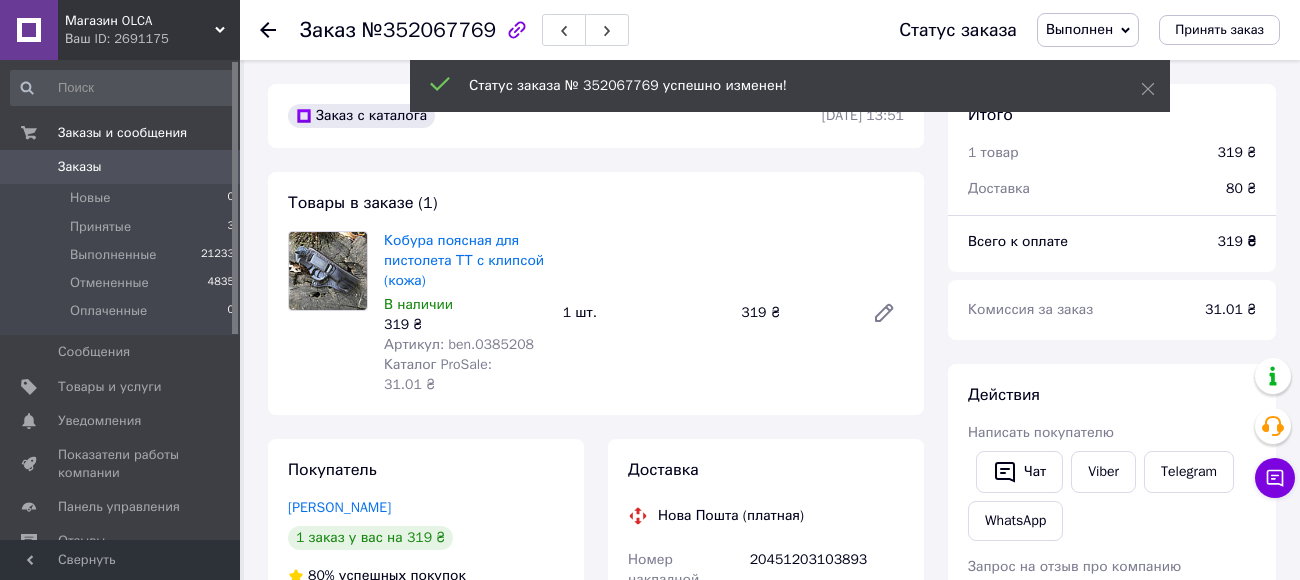 click 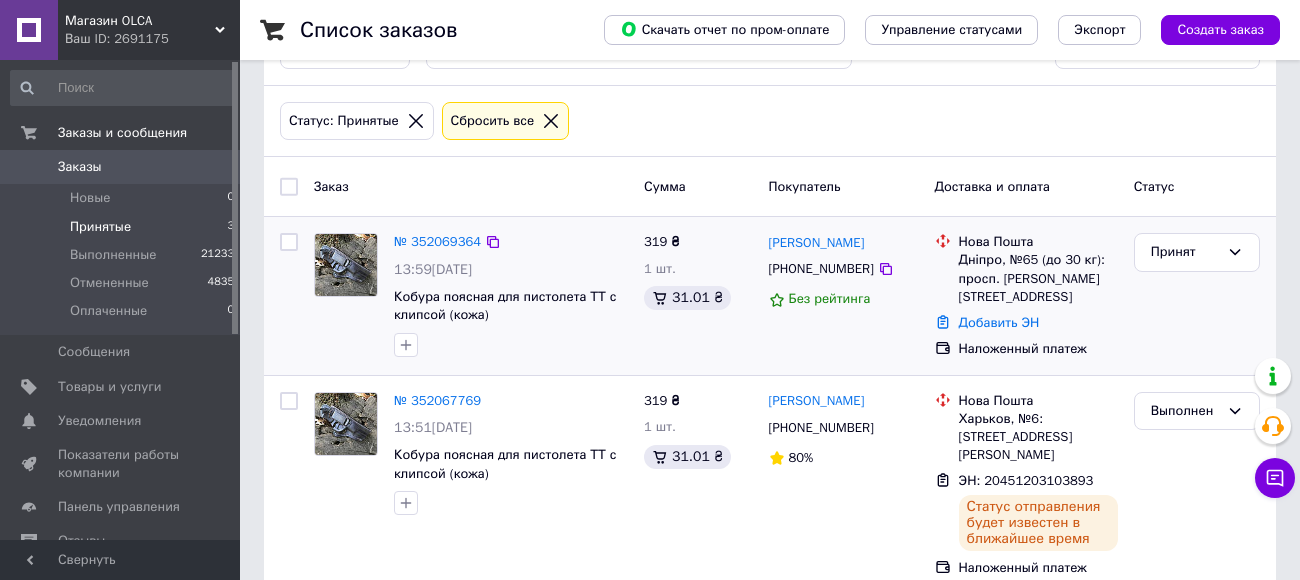scroll, scrollTop: 118, scrollLeft: 0, axis: vertical 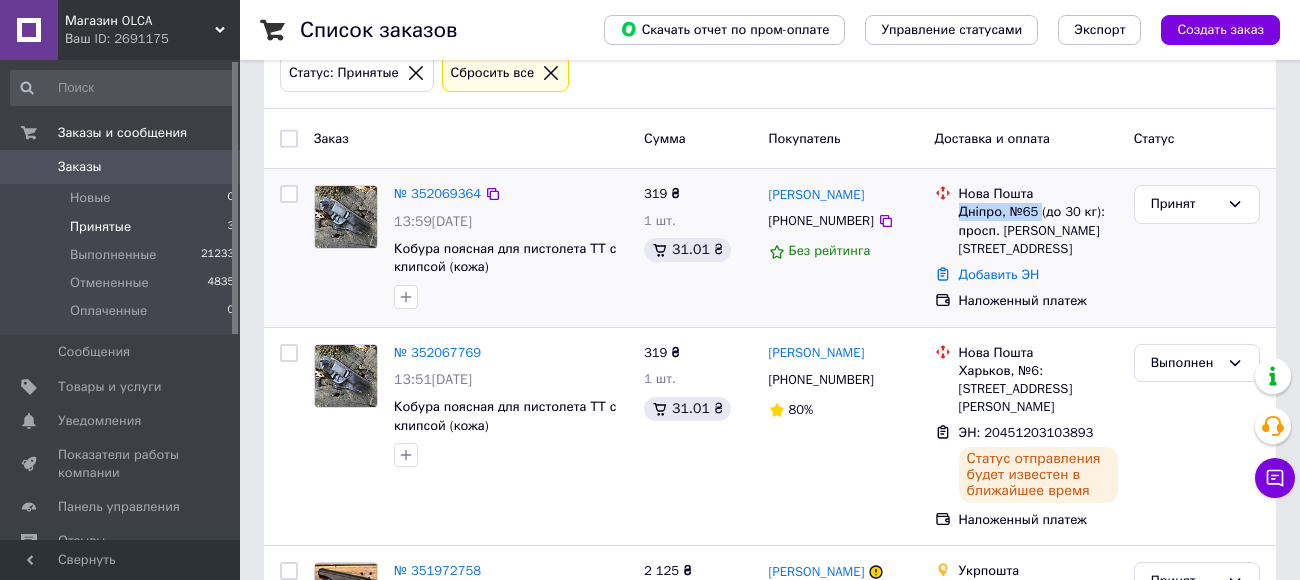 drag, startPoint x: 957, startPoint y: 212, endPoint x: 1038, endPoint y: 212, distance: 81 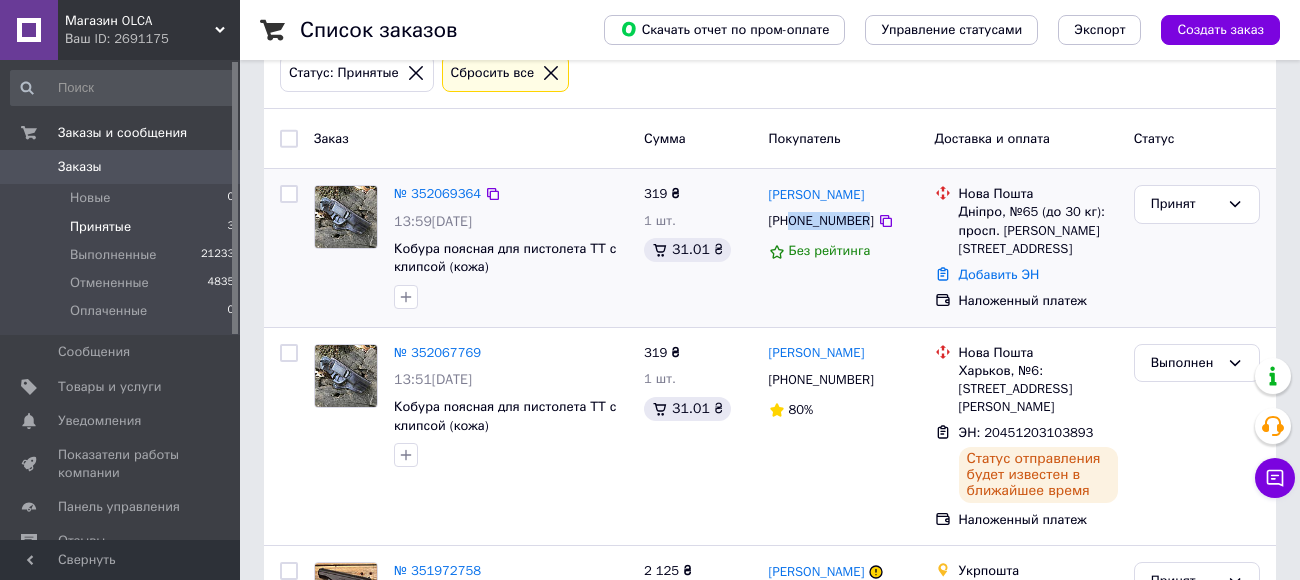 drag, startPoint x: 861, startPoint y: 221, endPoint x: 760, endPoint y: 234, distance: 101.8332 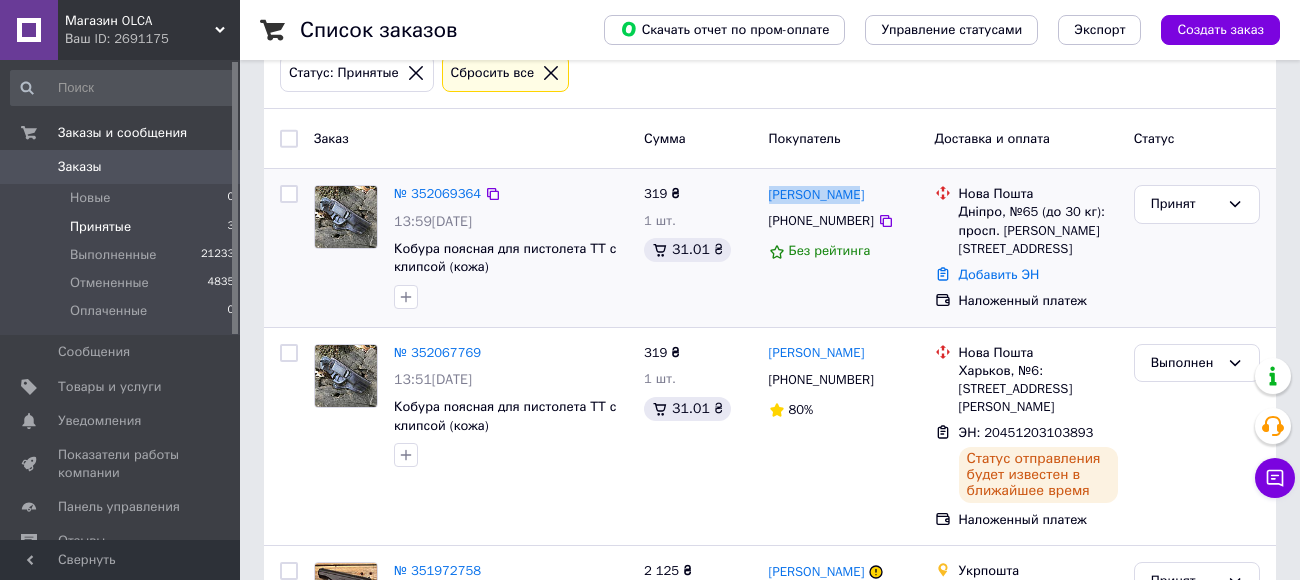 drag, startPoint x: 763, startPoint y: 197, endPoint x: 859, endPoint y: 198, distance: 96.00521 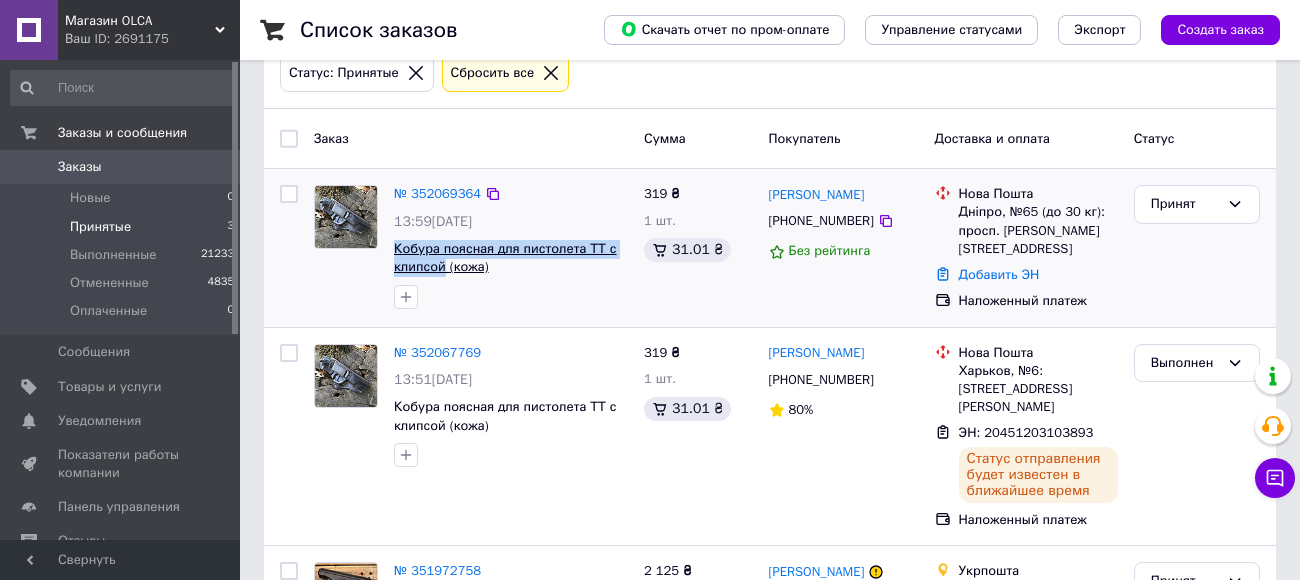 drag, startPoint x: 392, startPoint y: 243, endPoint x: 445, endPoint y: 267, distance: 58.18075 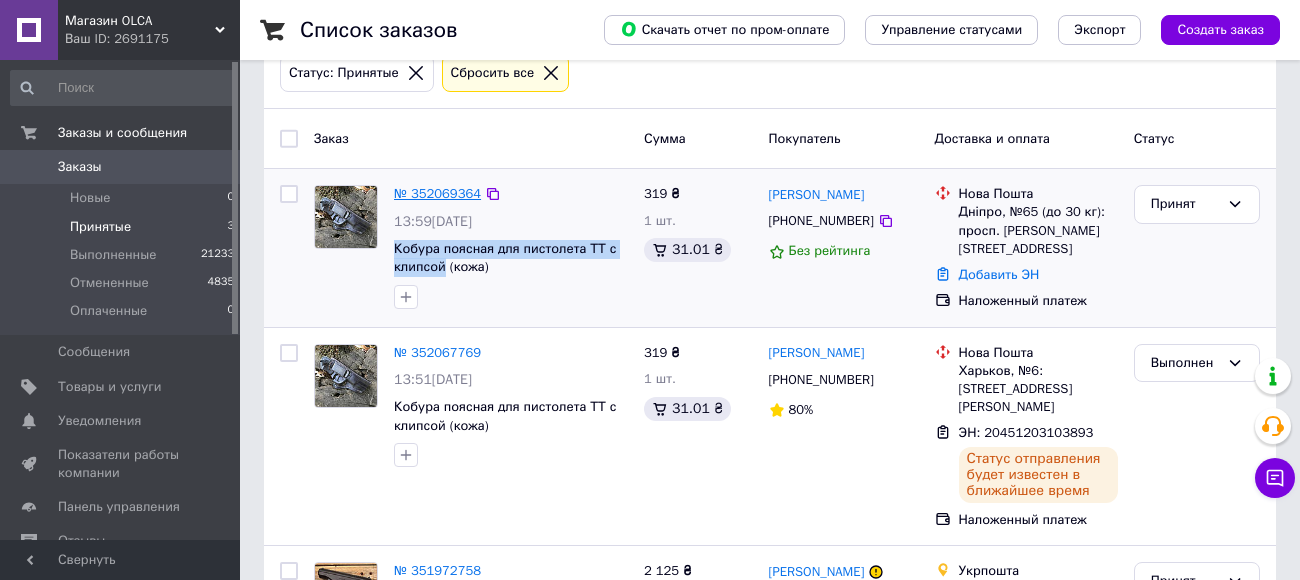 click on "№ 352069364" at bounding box center (437, 193) 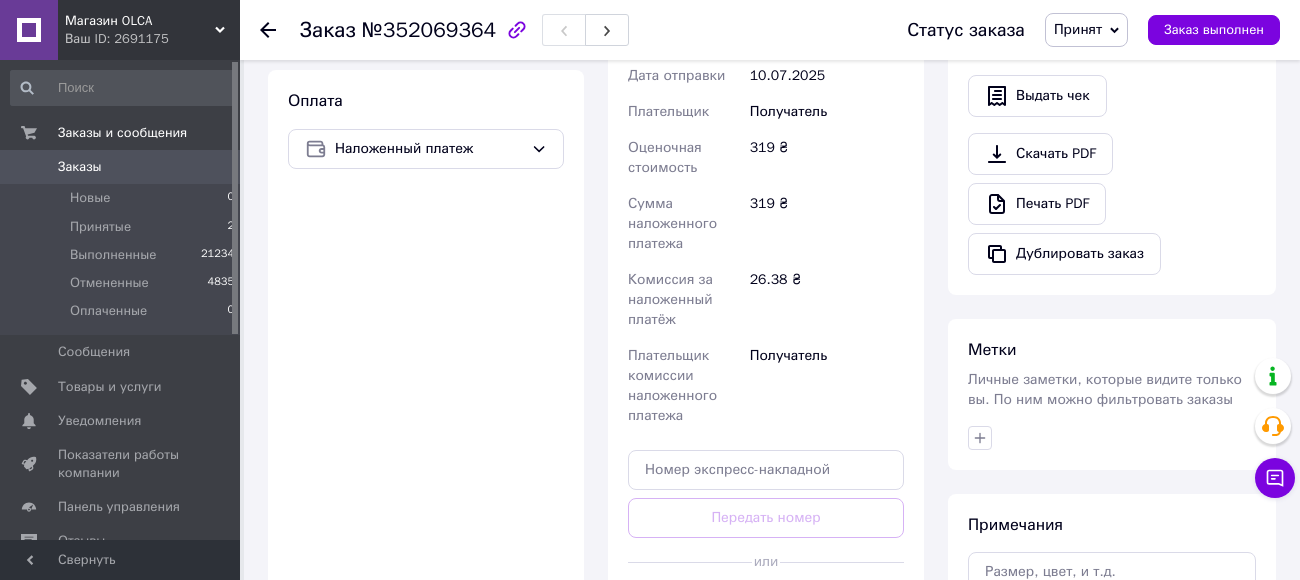 scroll, scrollTop: 722, scrollLeft: 0, axis: vertical 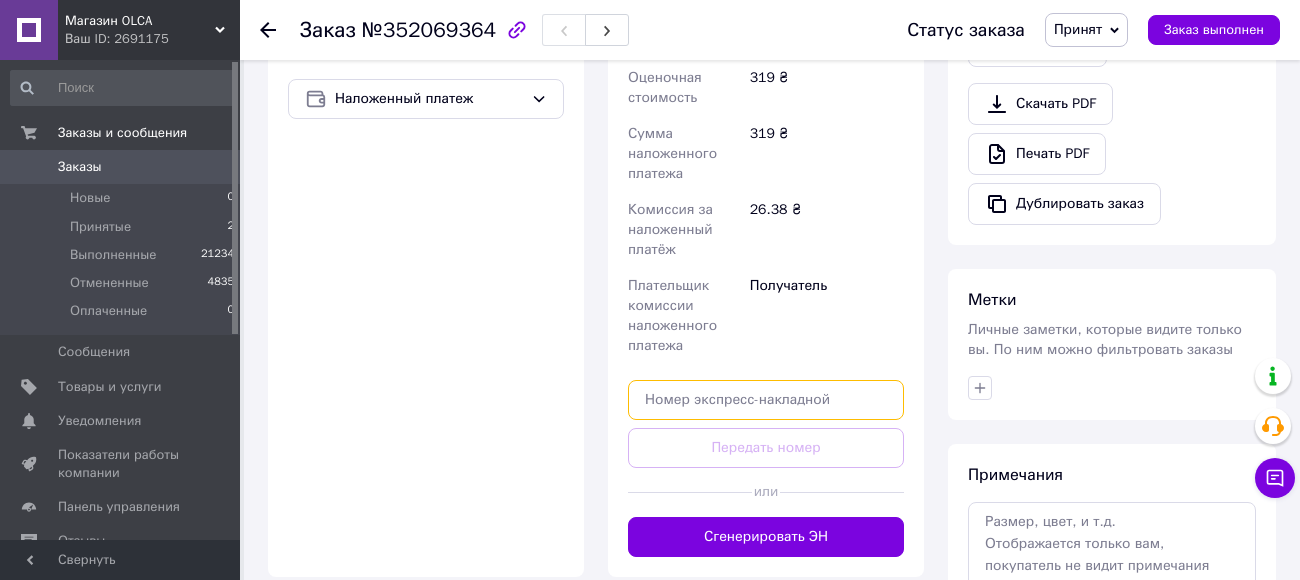 click at bounding box center (766, 400) 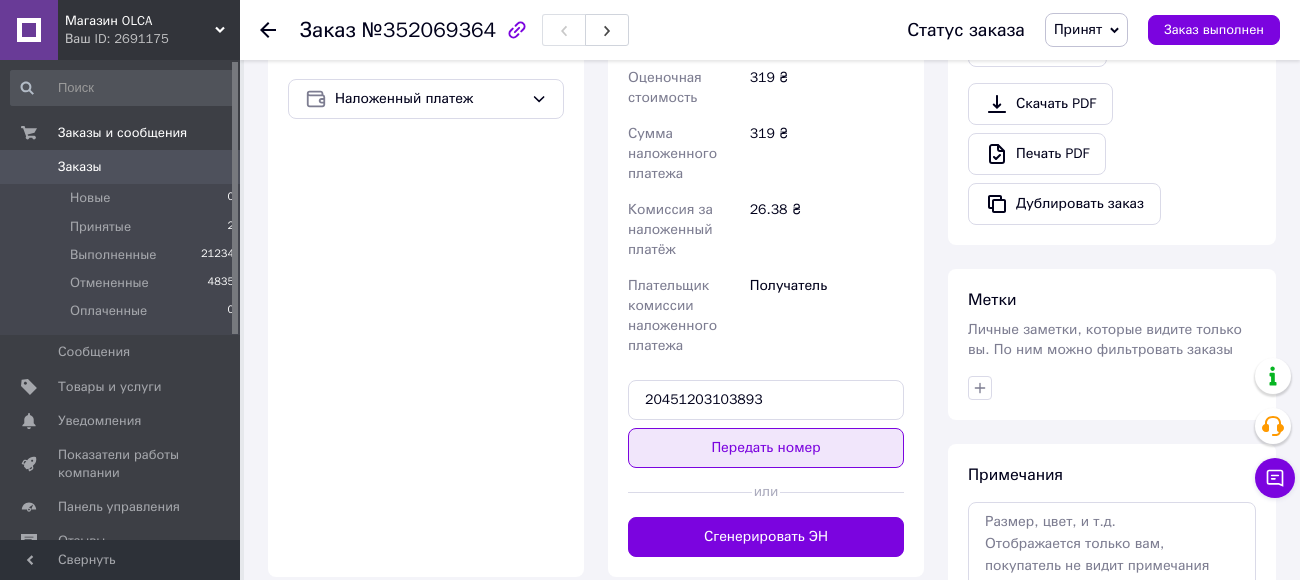 click on "Передать номер" at bounding box center [766, 448] 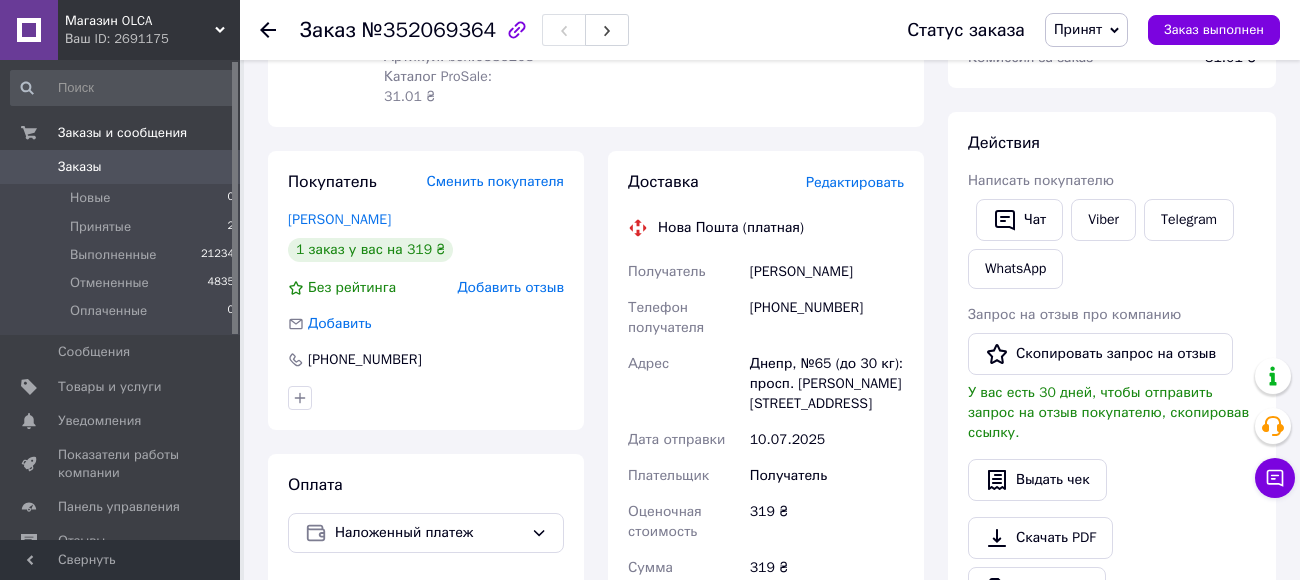 scroll, scrollTop: 287, scrollLeft: 0, axis: vertical 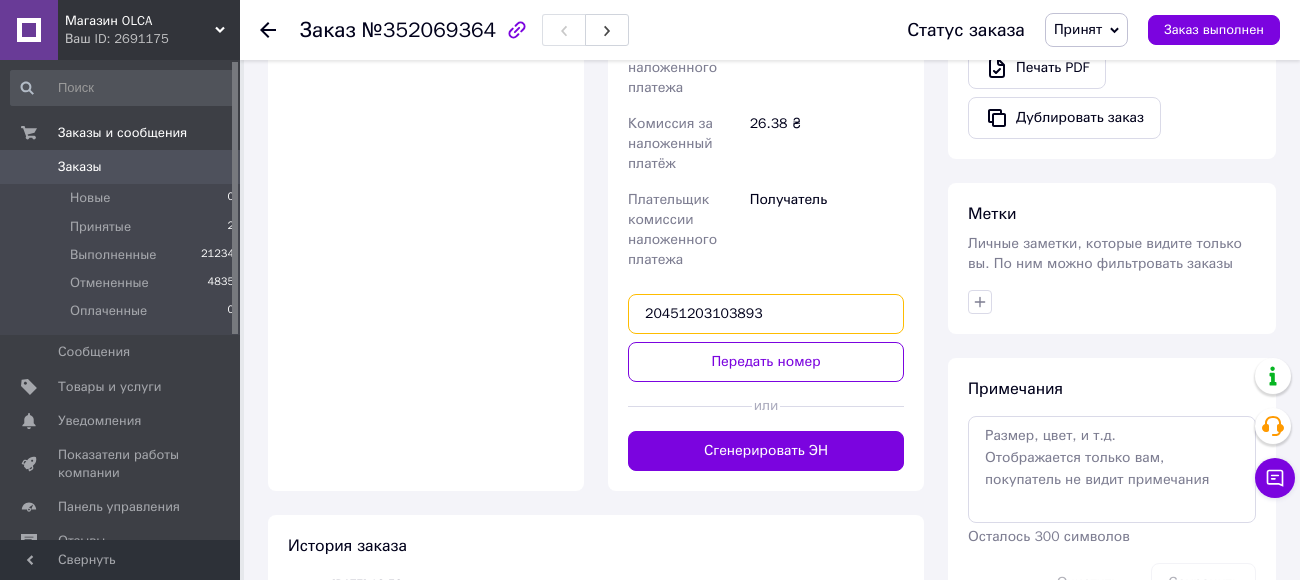 click on "20451203103893" at bounding box center (766, 314) 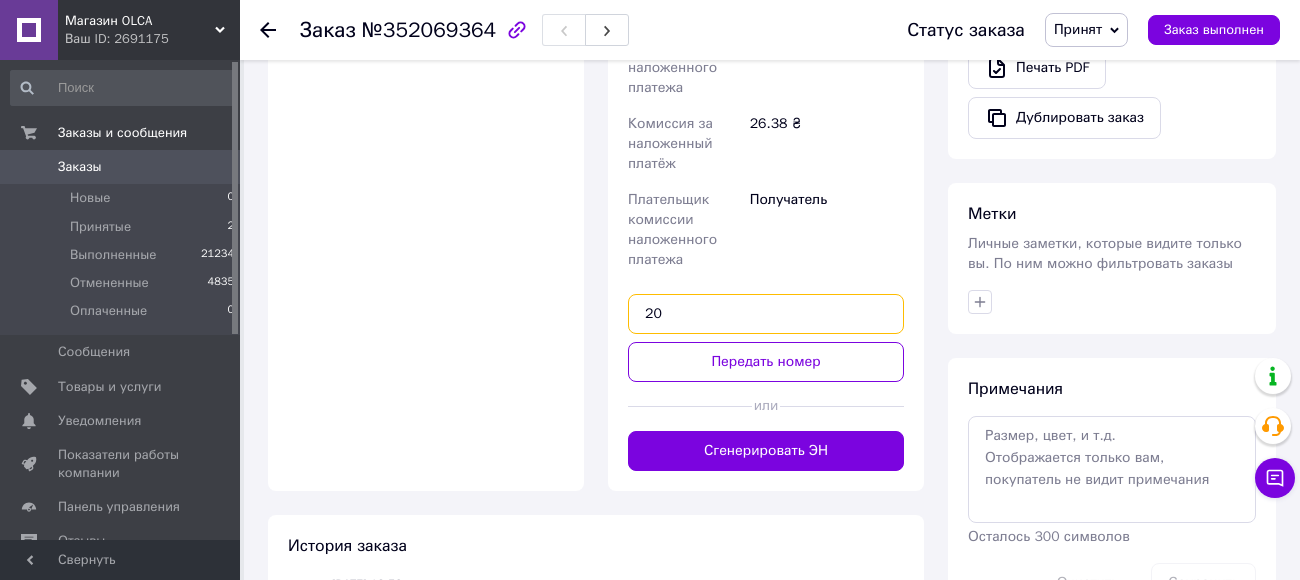 type on "2" 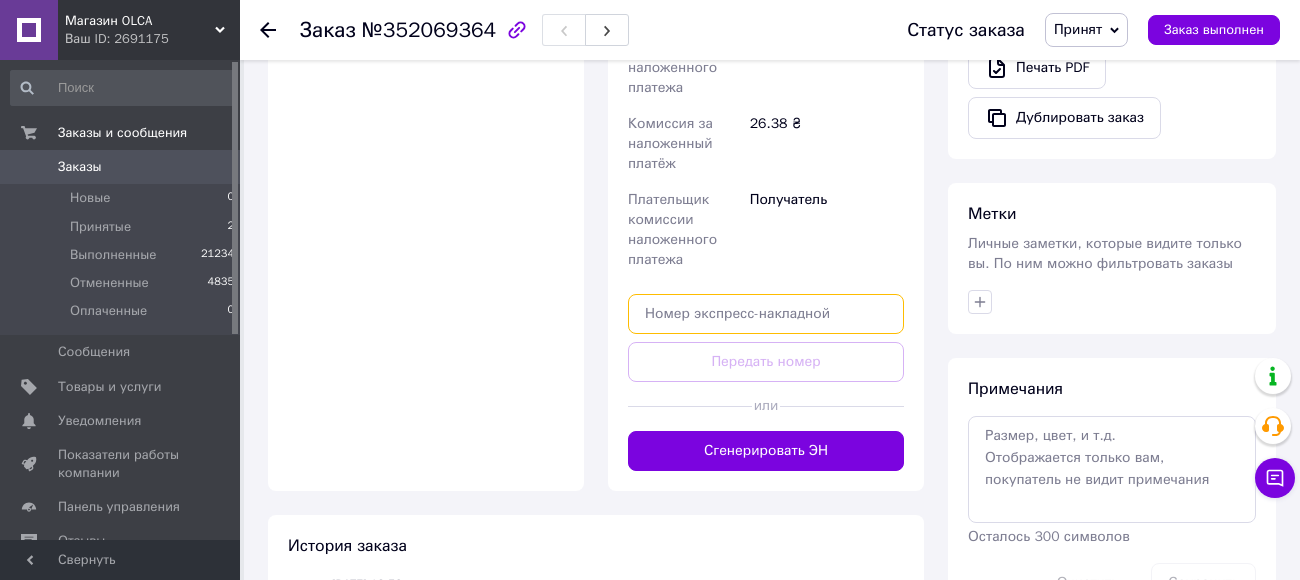 paste on "20451203109446" 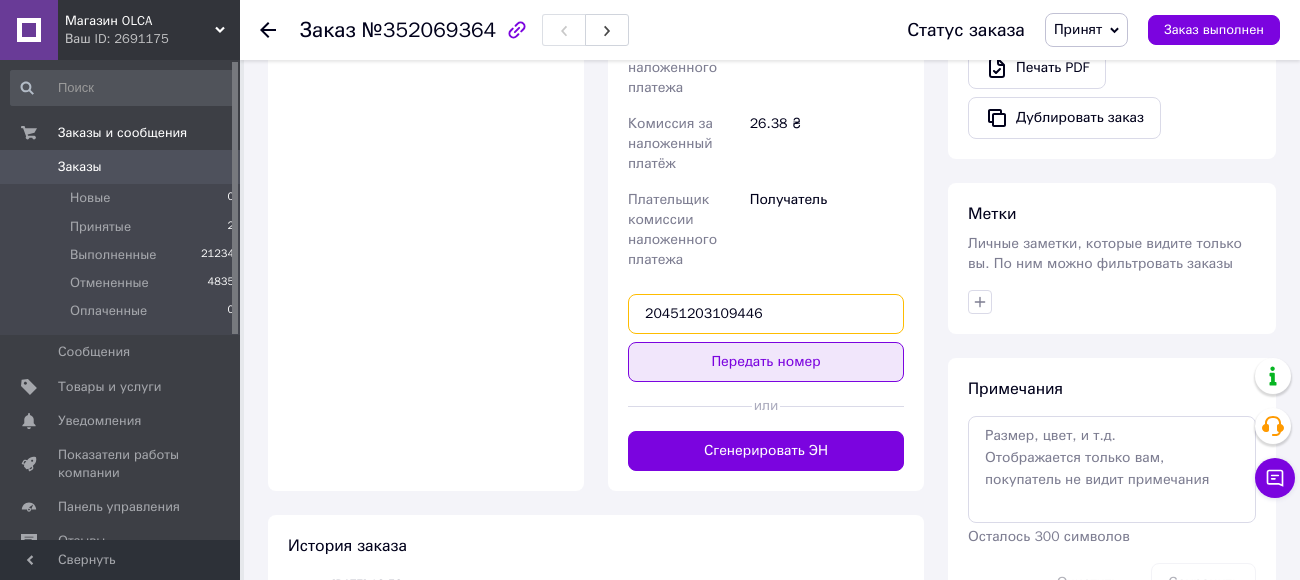 type on "20451203109446" 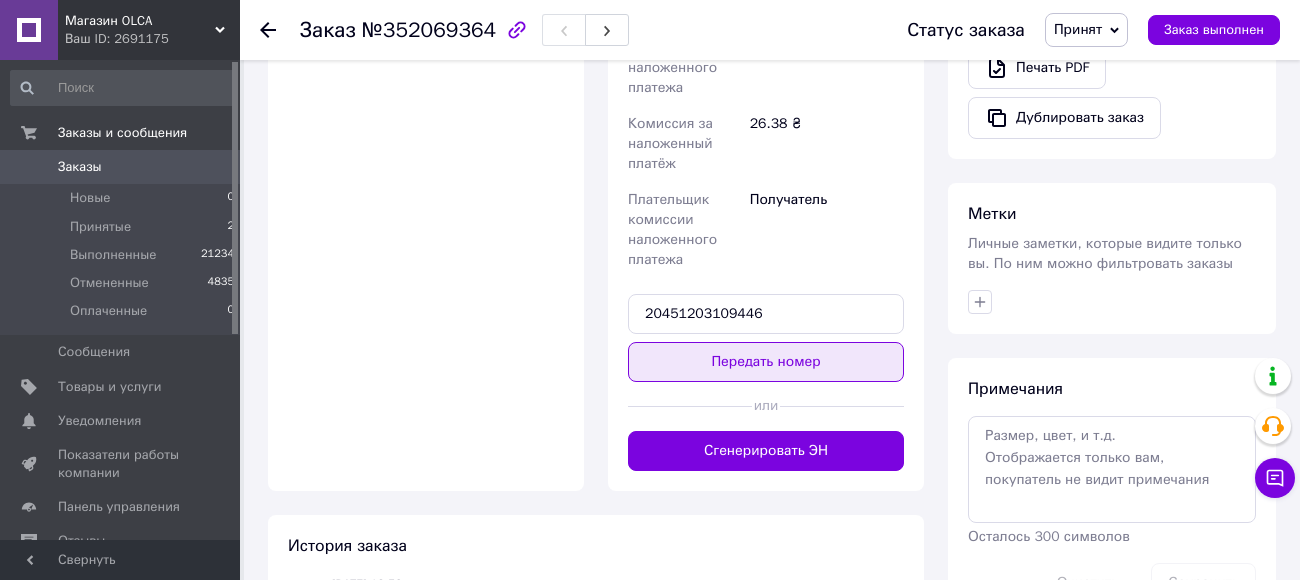 click on "Передать номер" at bounding box center (766, 362) 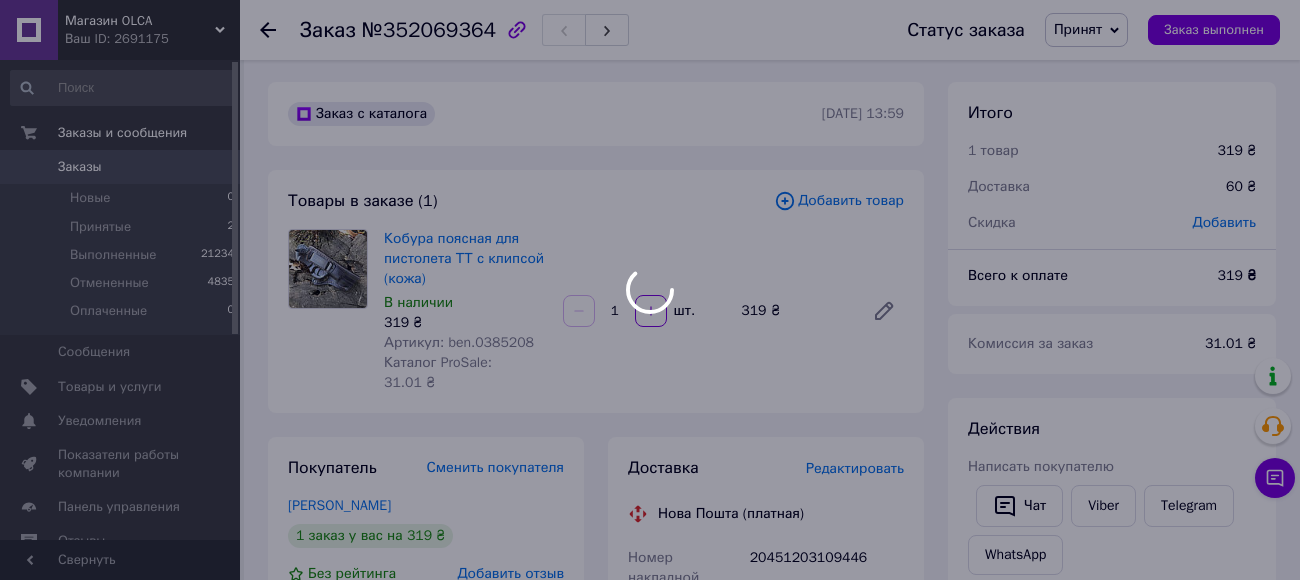 scroll, scrollTop: 0, scrollLeft: 0, axis: both 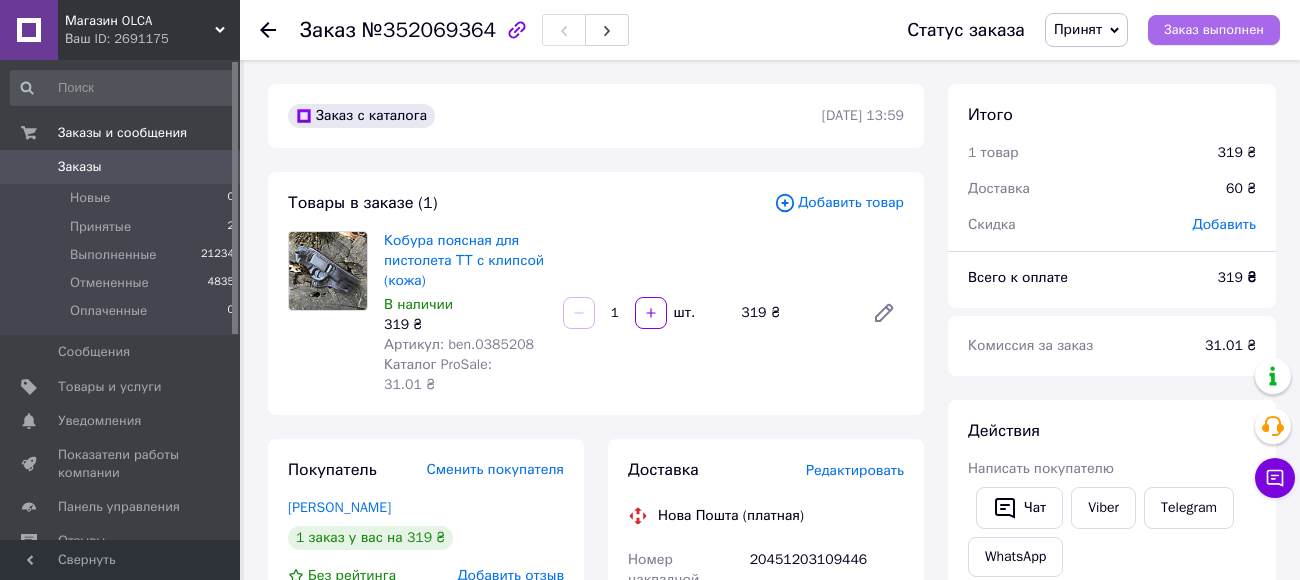 click on "Заказ выполнен" at bounding box center (1214, 30) 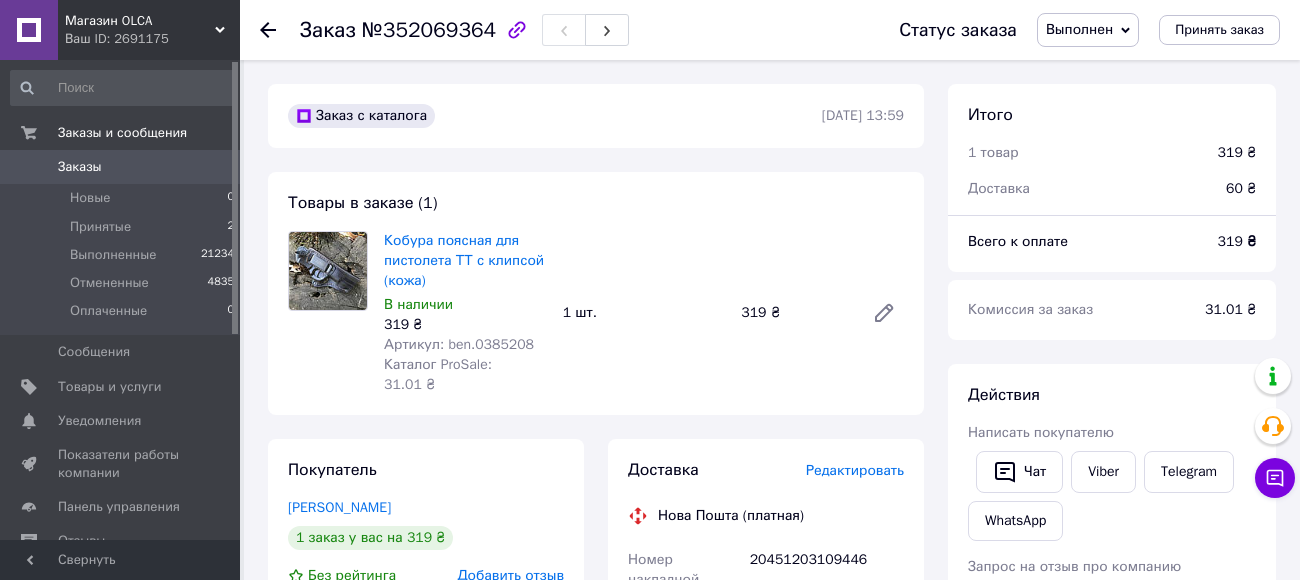 click 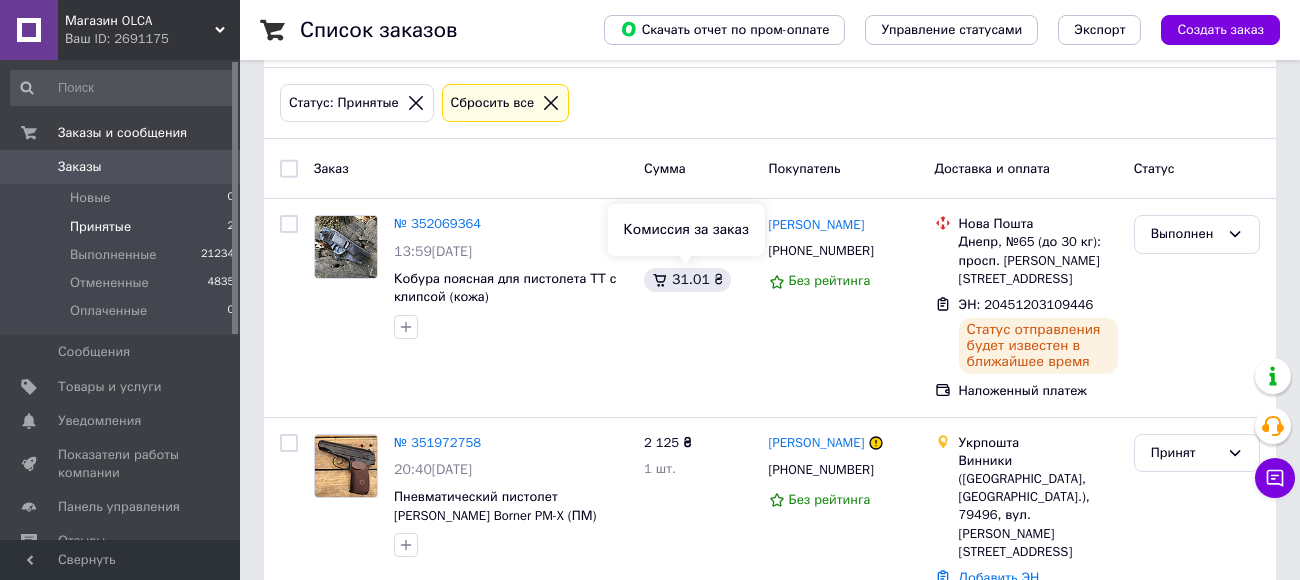 scroll, scrollTop: 0, scrollLeft: 0, axis: both 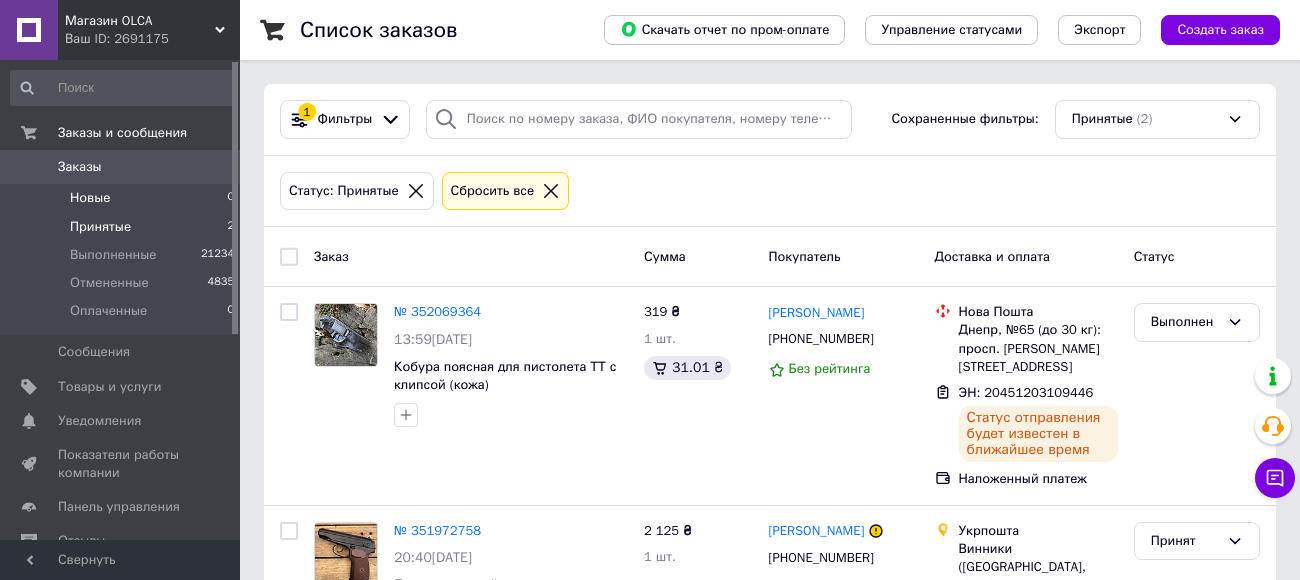 click on "Новые" at bounding box center [90, 198] 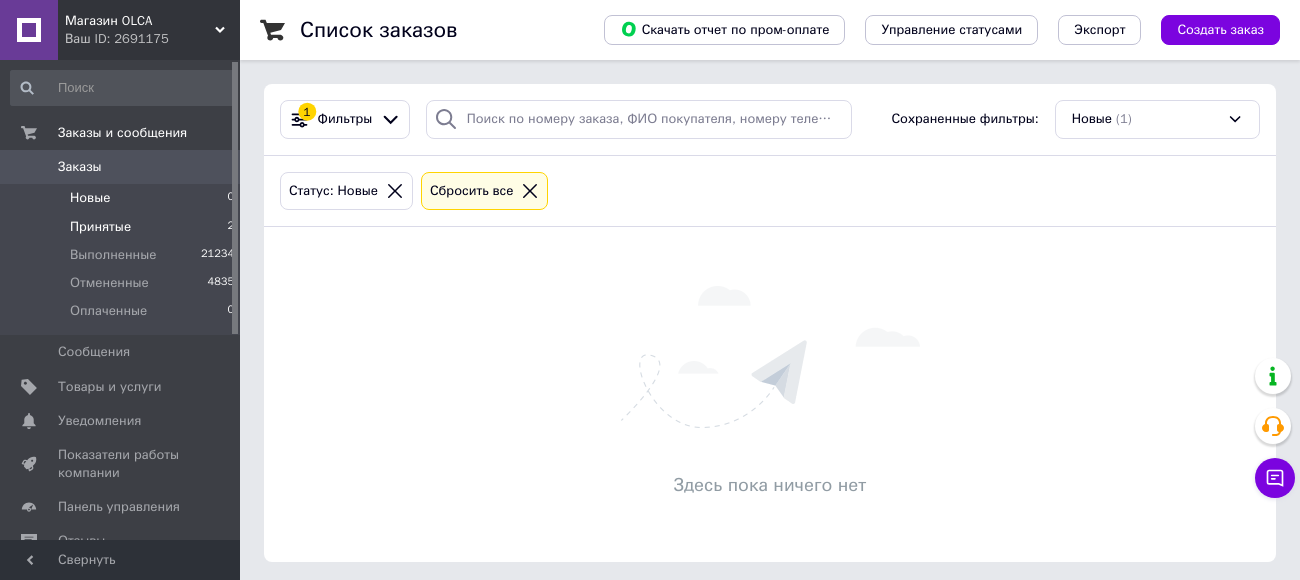 click on "Принятые" at bounding box center [100, 227] 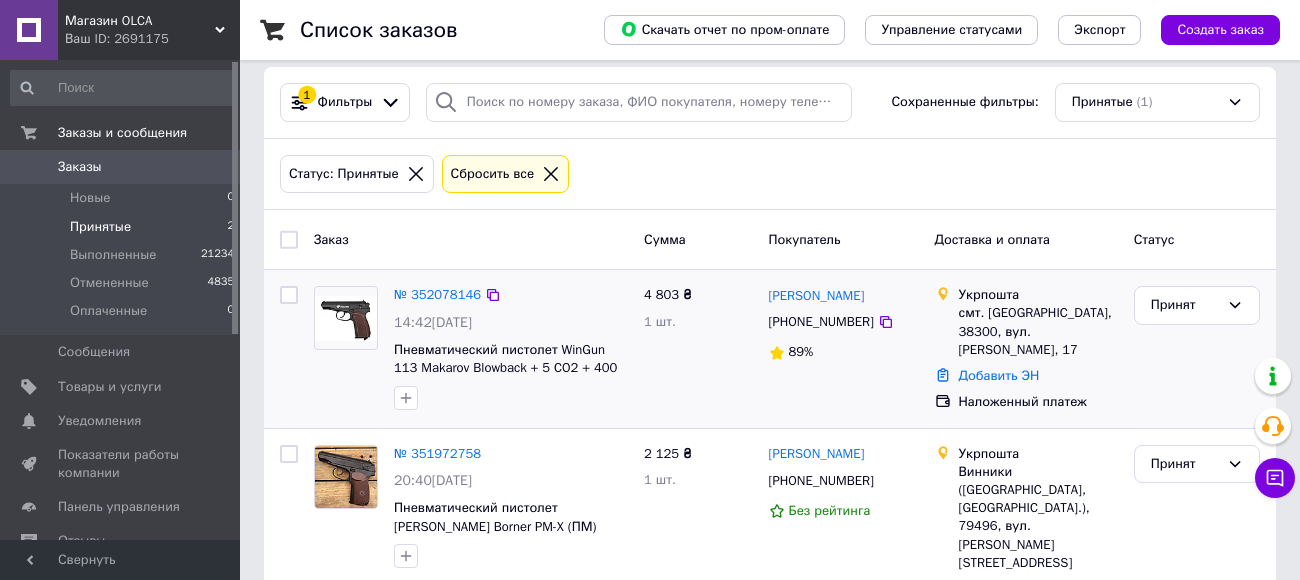scroll, scrollTop: 45, scrollLeft: 0, axis: vertical 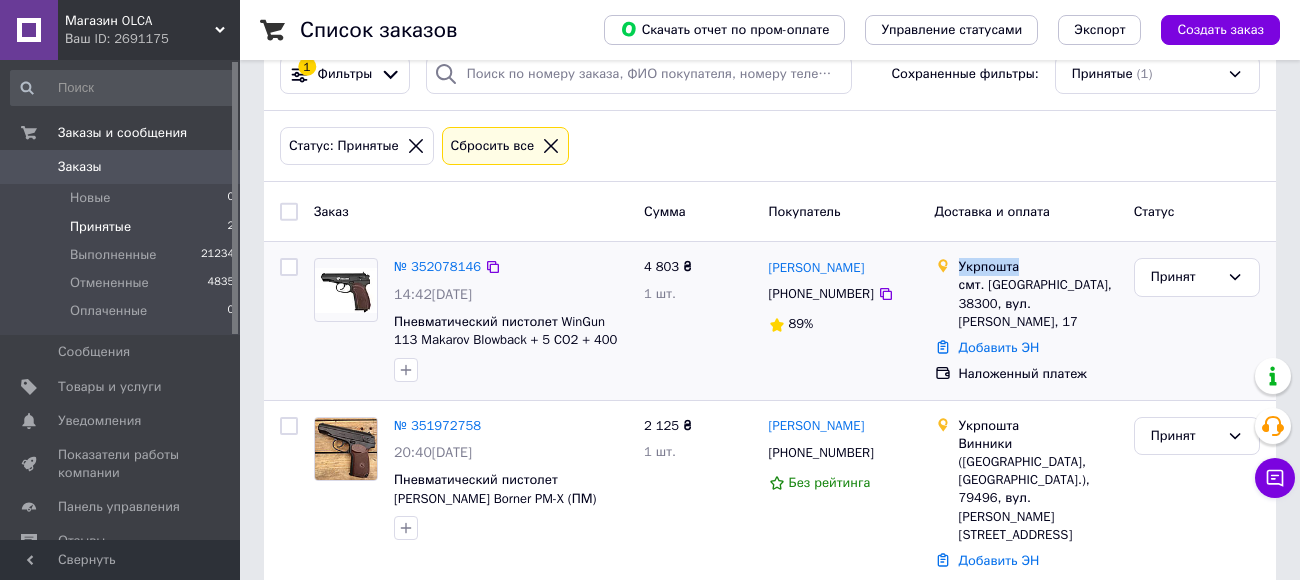 drag, startPoint x: 959, startPoint y: 267, endPoint x: 1034, endPoint y: 267, distance: 75 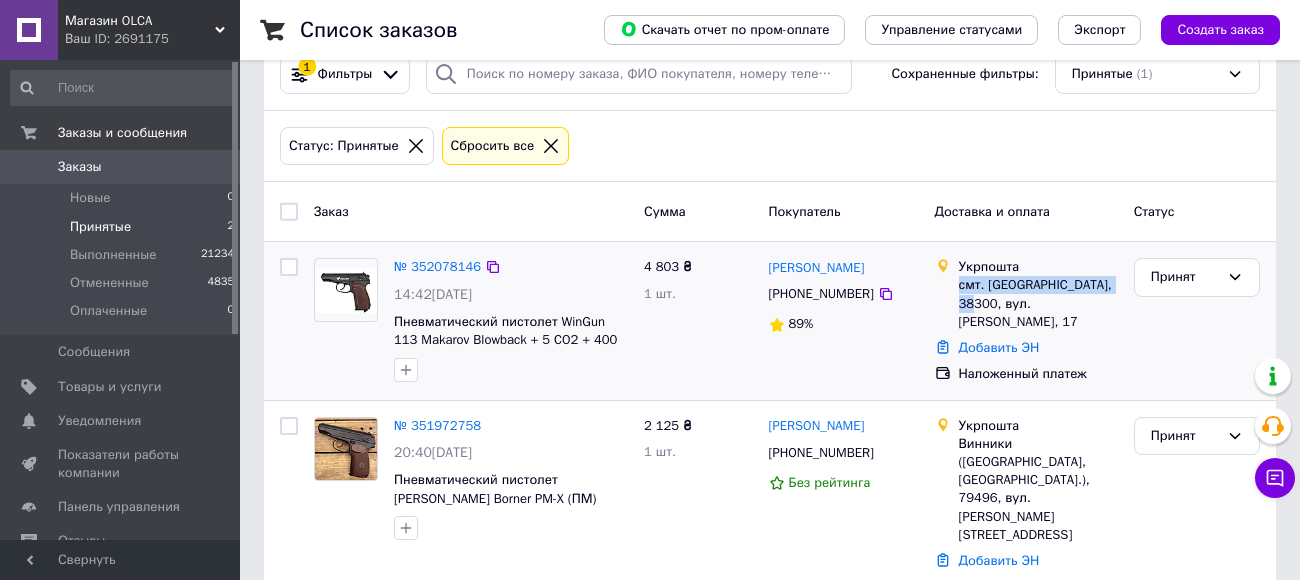 drag, startPoint x: 954, startPoint y: 282, endPoint x: 996, endPoint y: 296, distance: 44.27189 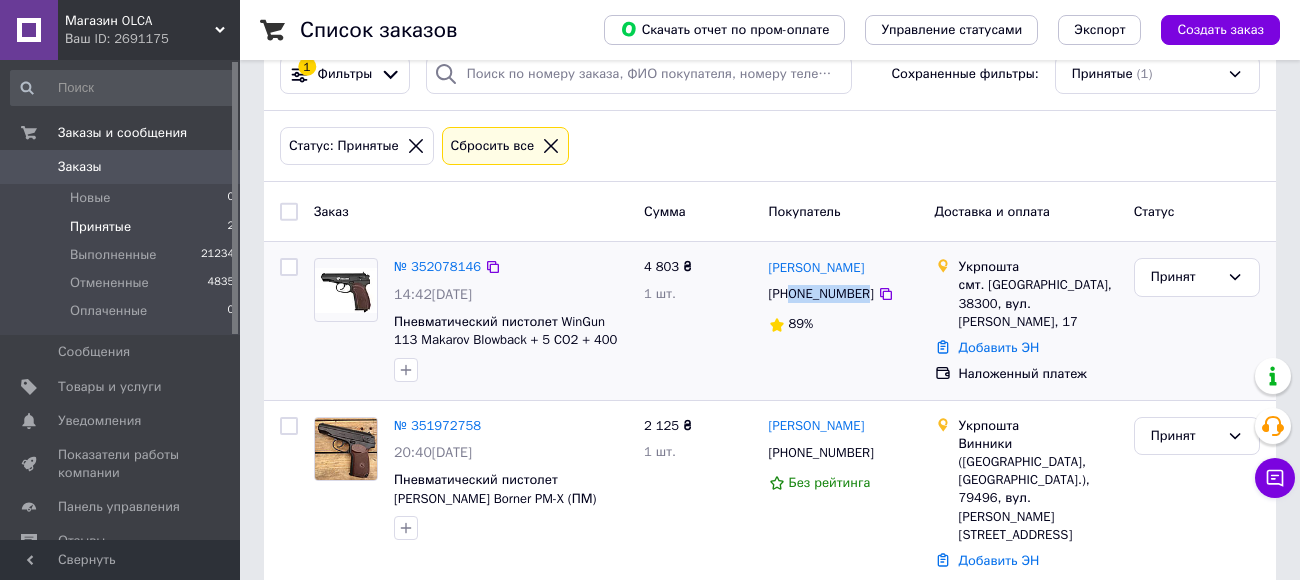 drag, startPoint x: 862, startPoint y: 291, endPoint x: 792, endPoint y: 292, distance: 70.00714 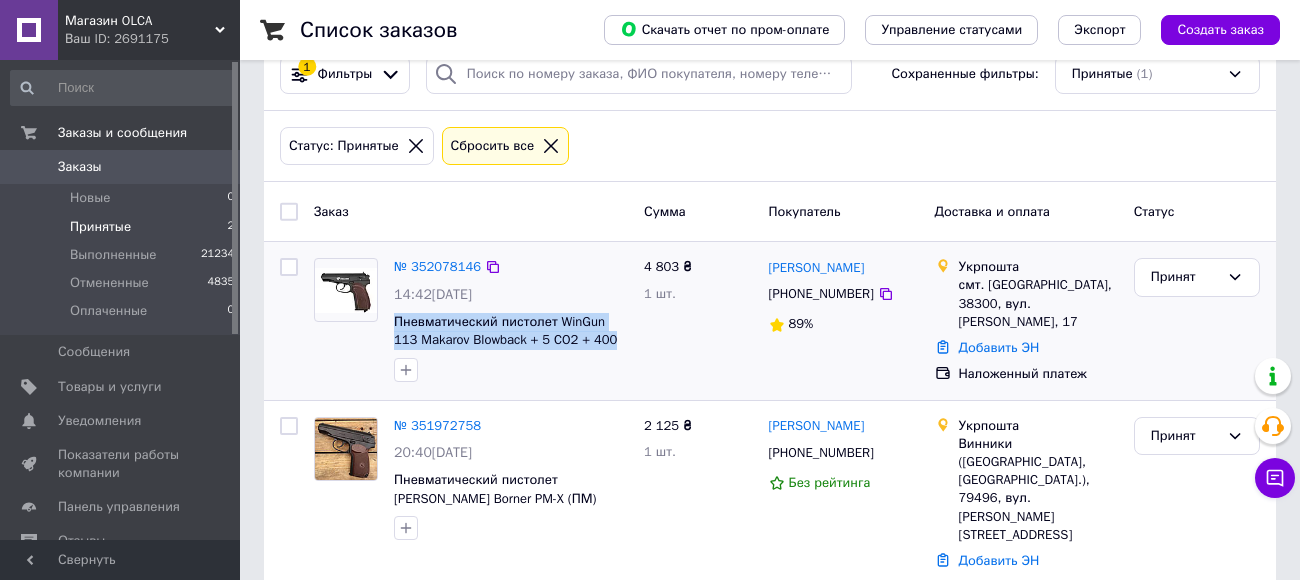 drag, startPoint x: 388, startPoint y: 318, endPoint x: 628, endPoint y: 342, distance: 241.19702 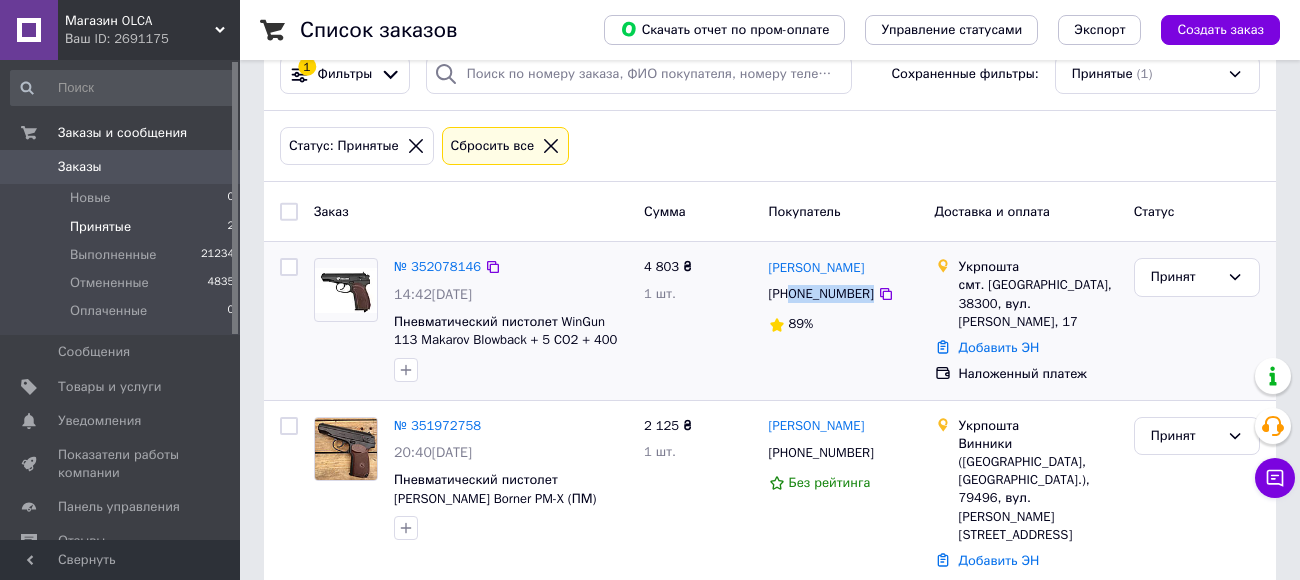 drag, startPoint x: 791, startPoint y: 291, endPoint x: 861, endPoint y: 287, distance: 70.11419 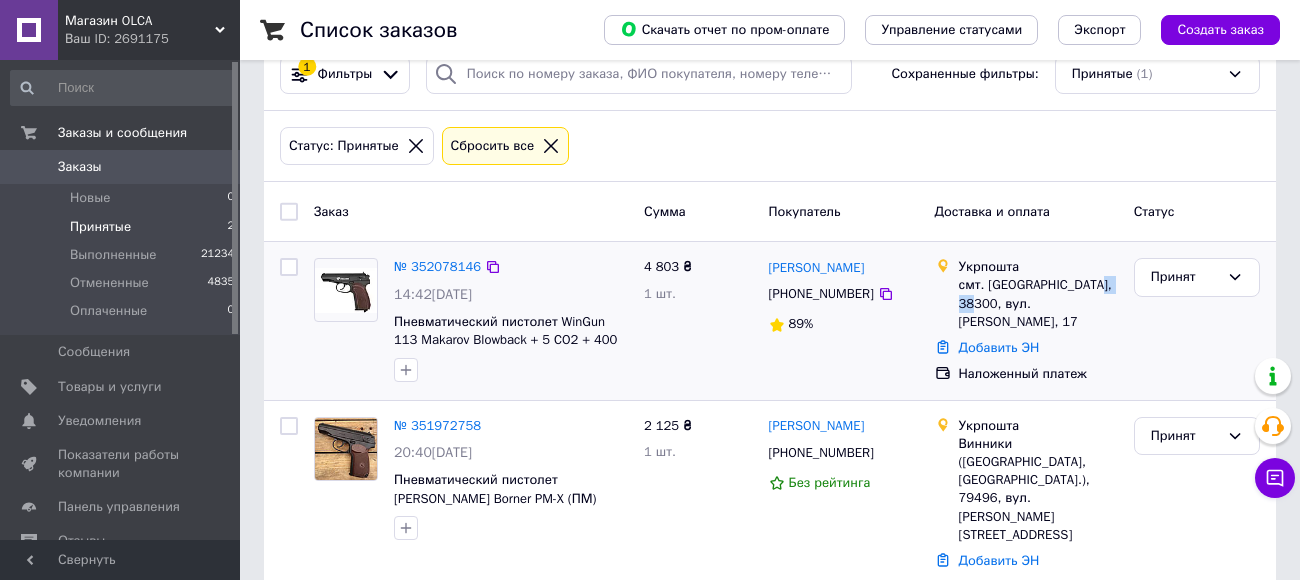 drag, startPoint x: 996, startPoint y: 305, endPoint x: 955, endPoint y: 302, distance: 41.109608 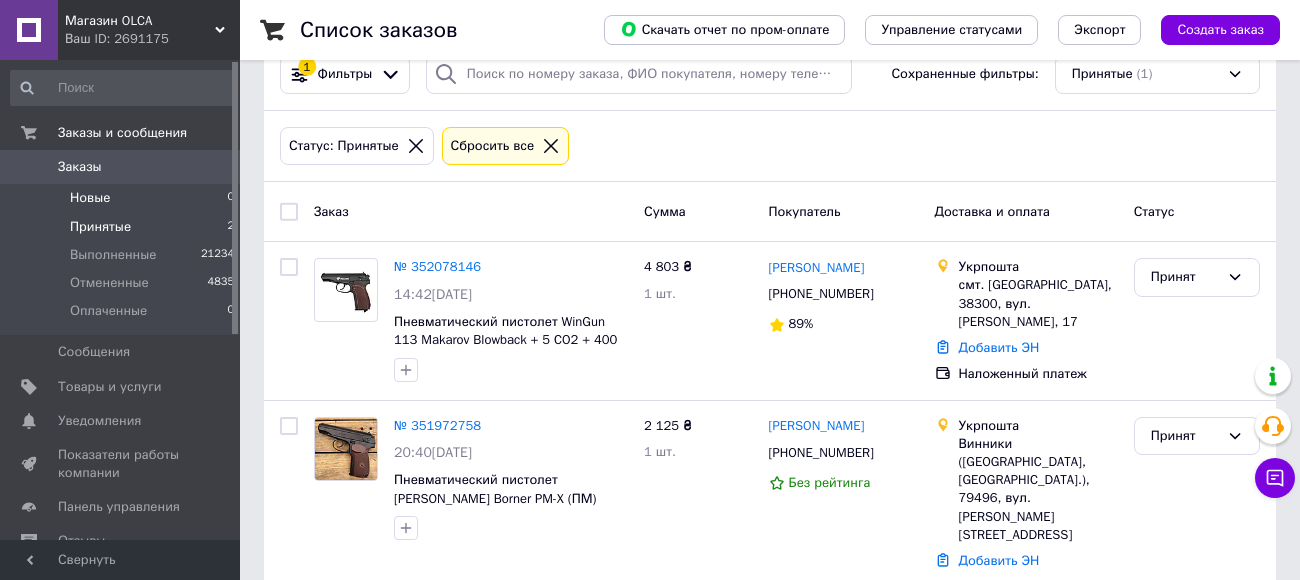 click on "Новые" at bounding box center (90, 198) 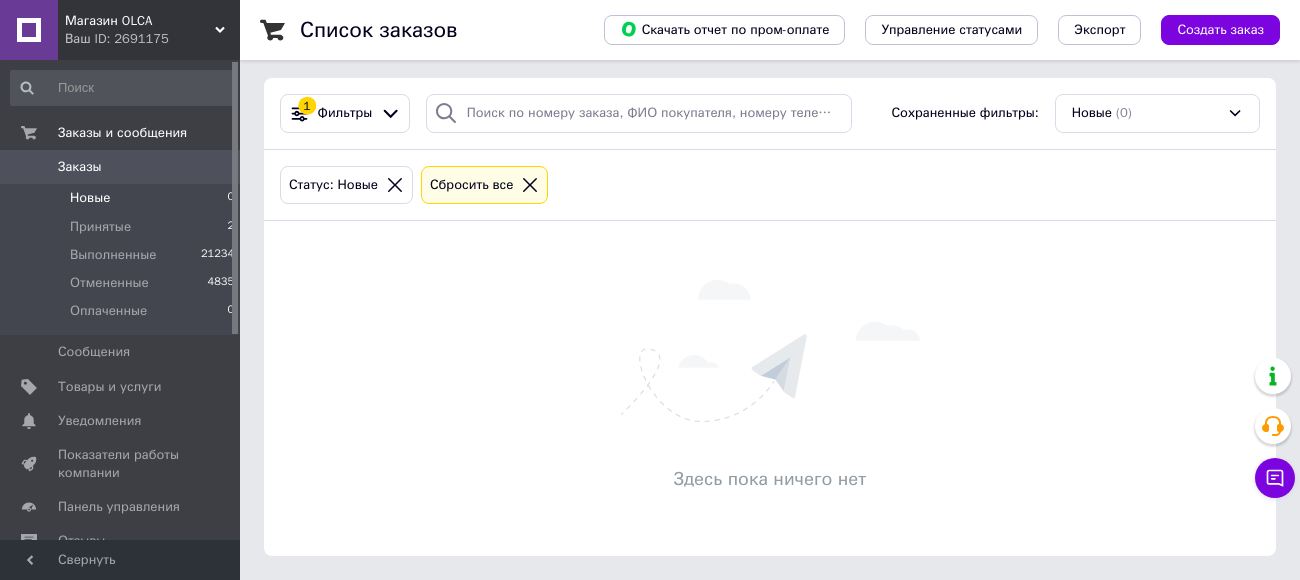 scroll, scrollTop: 0, scrollLeft: 0, axis: both 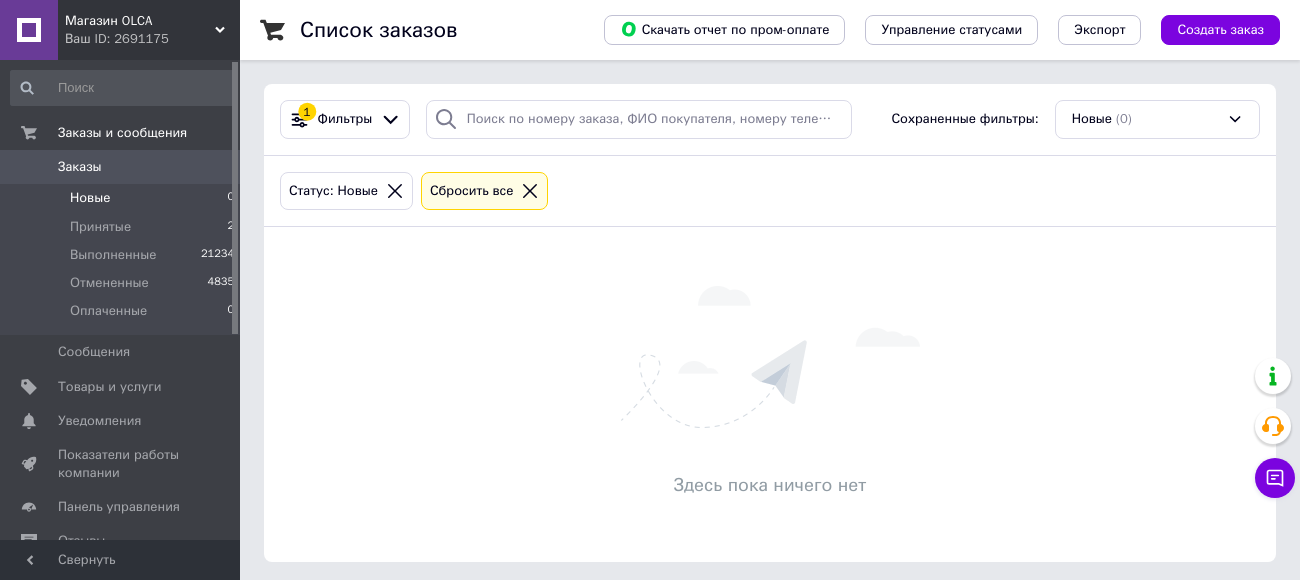 click on "Заказы" at bounding box center [80, 167] 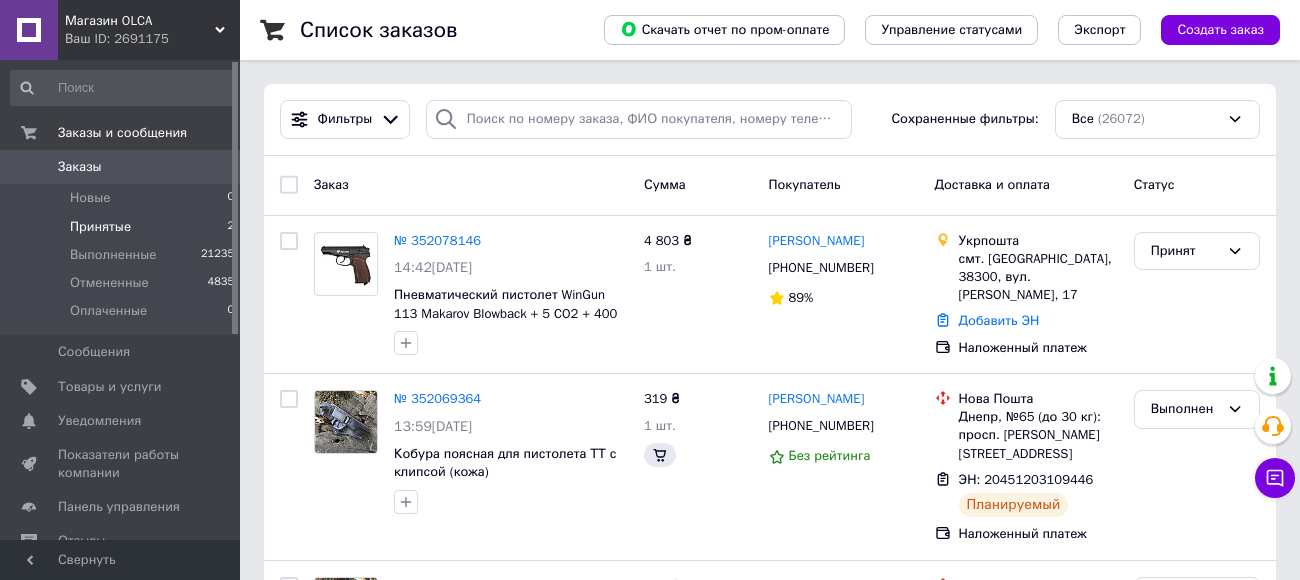 click on "Принятые" at bounding box center (100, 227) 